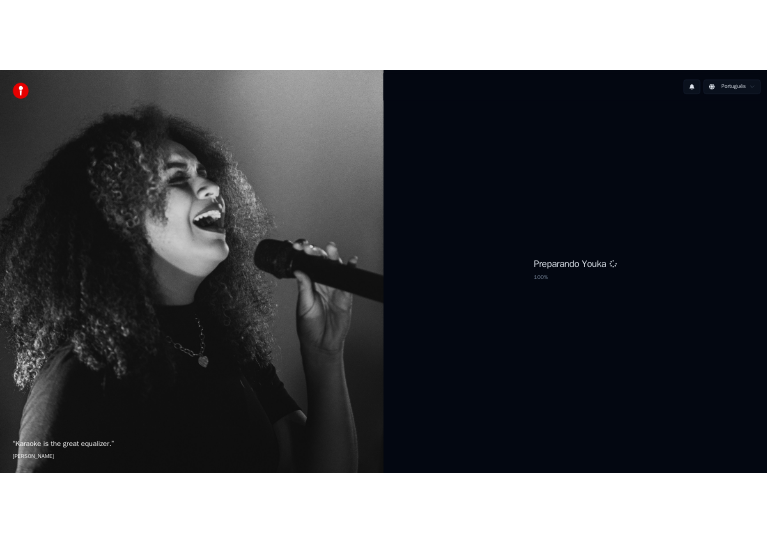scroll, scrollTop: 0, scrollLeft: 0, axis: both 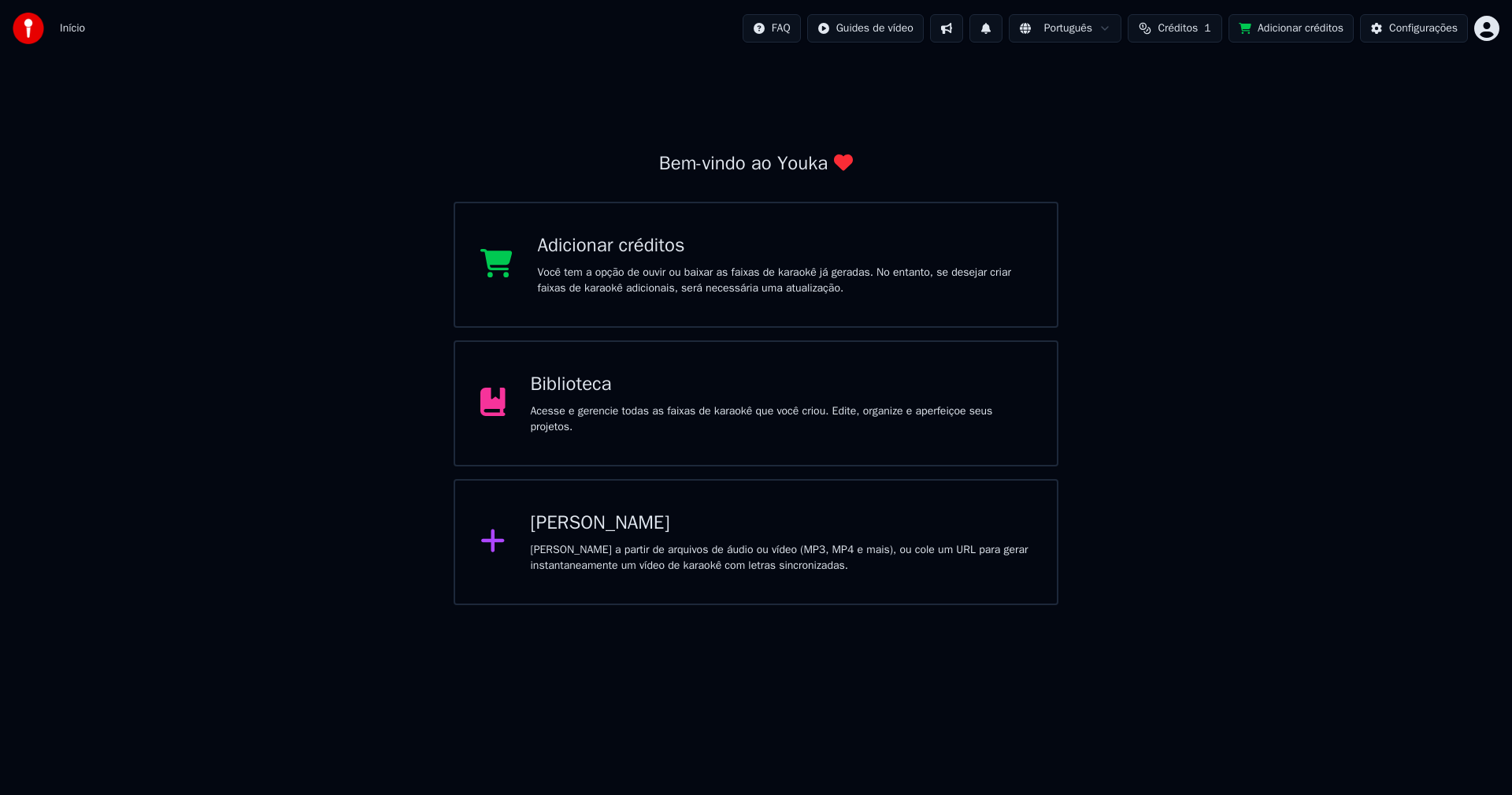 click on "Biblioteca" at bounding box center [781, 384] 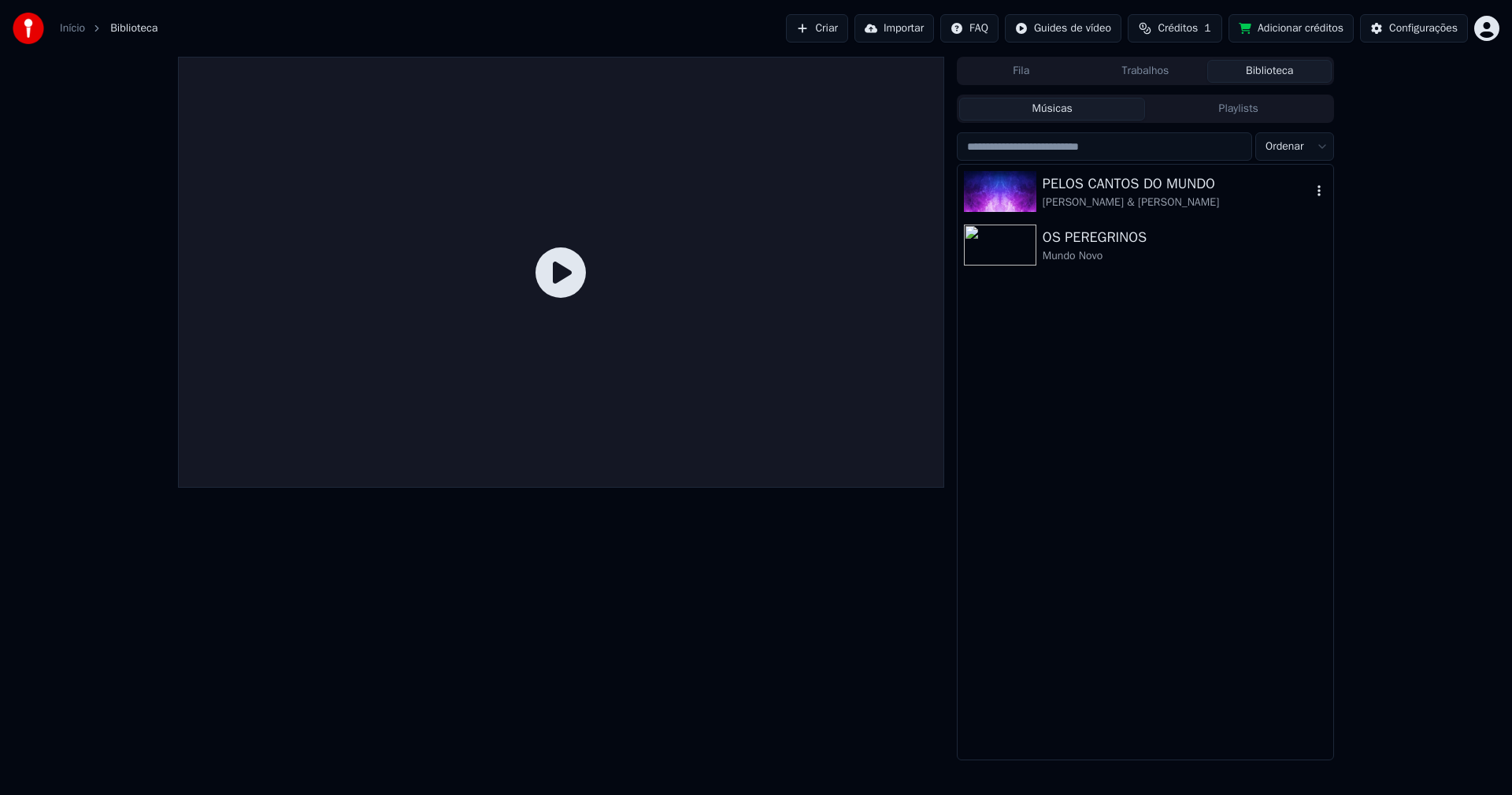 click on "PELOS CANTOS DO MUNDO" at bounding box center [1177, 184] 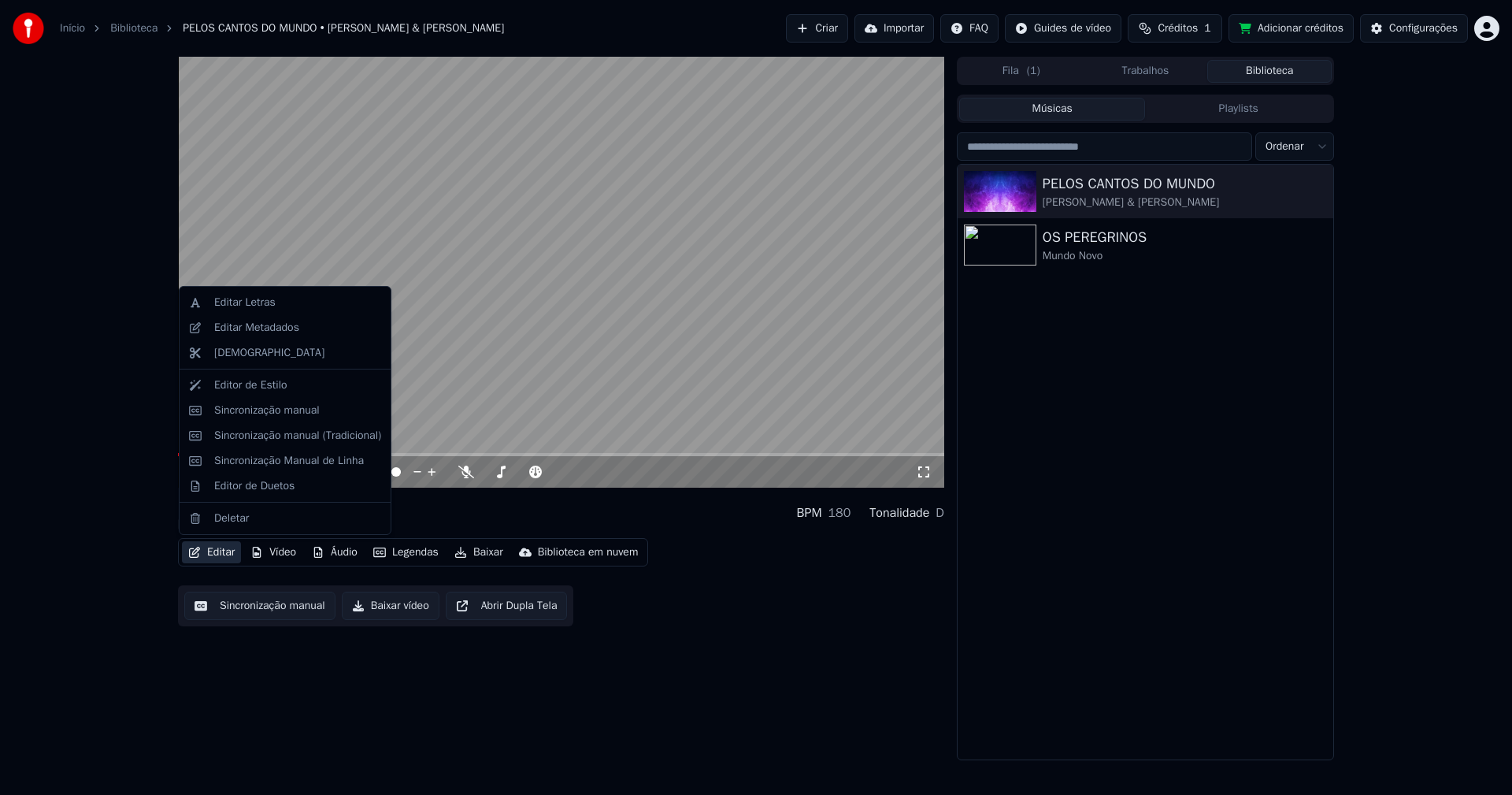 click on "Editar" at bounding box center (211, 552) 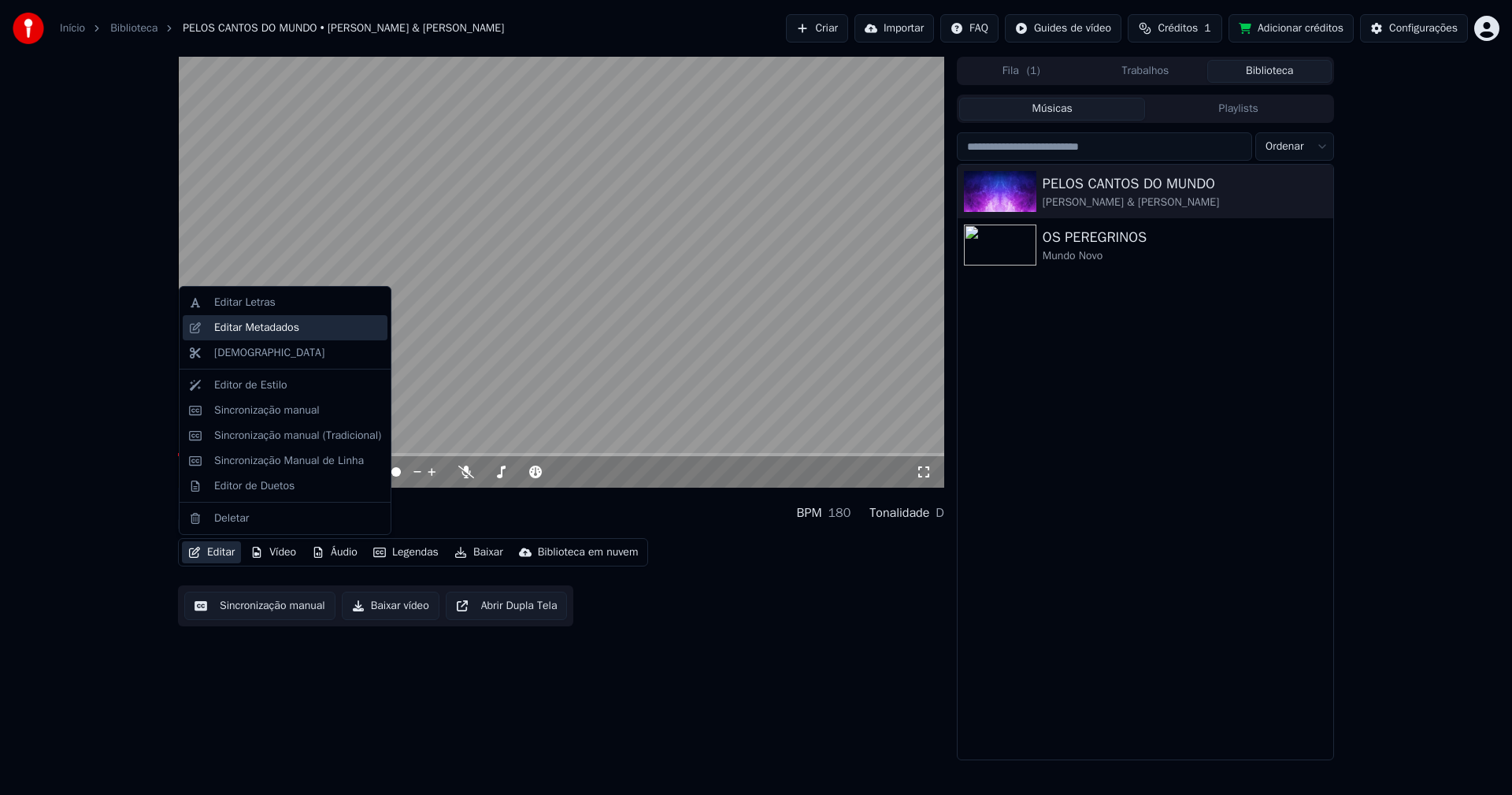 click on "Editar Metadados" at bounding box center [257, 328] 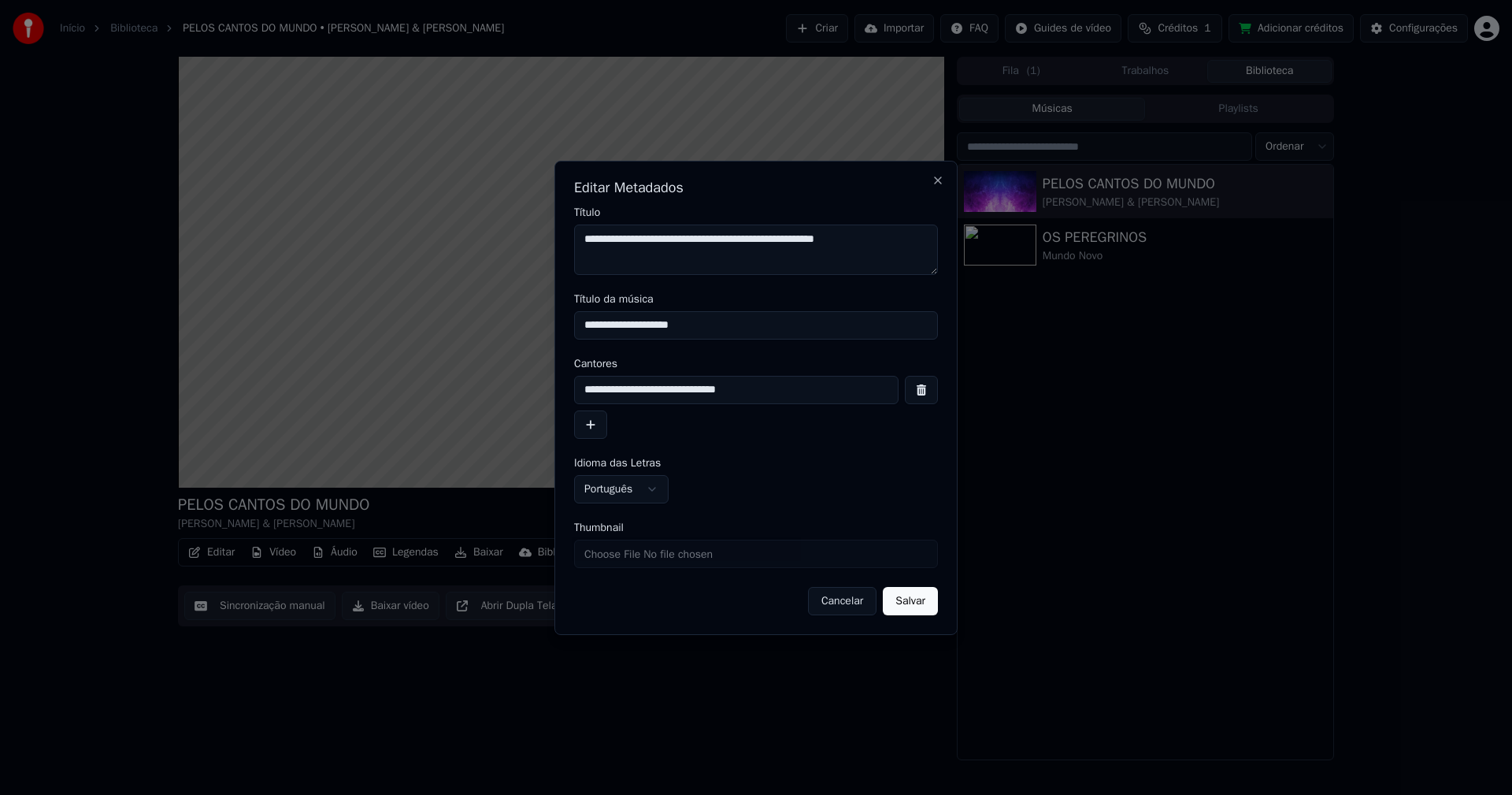 click on "Thumbnail" at bounding box center [756, 554] 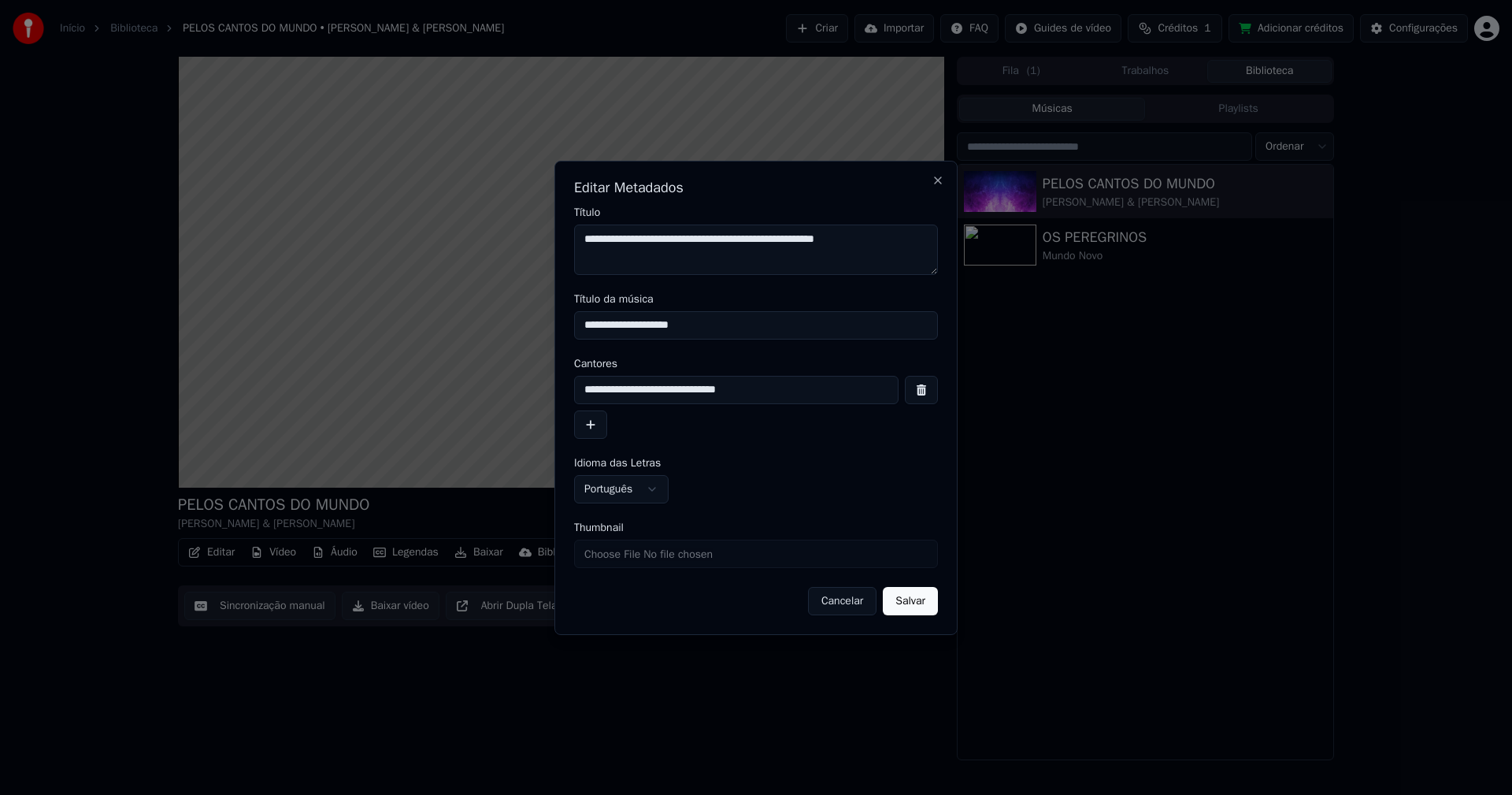 type on "**********" 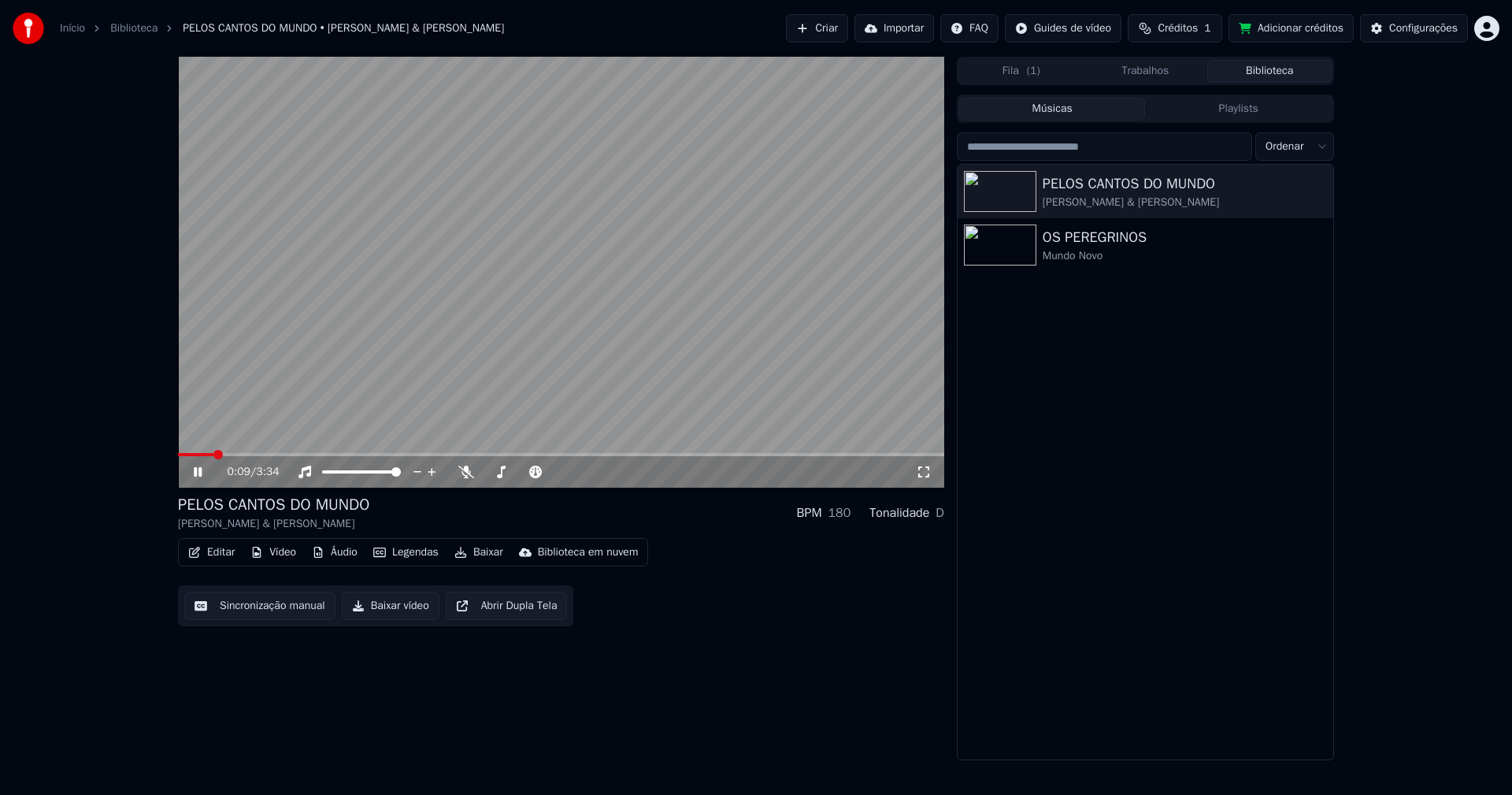 click 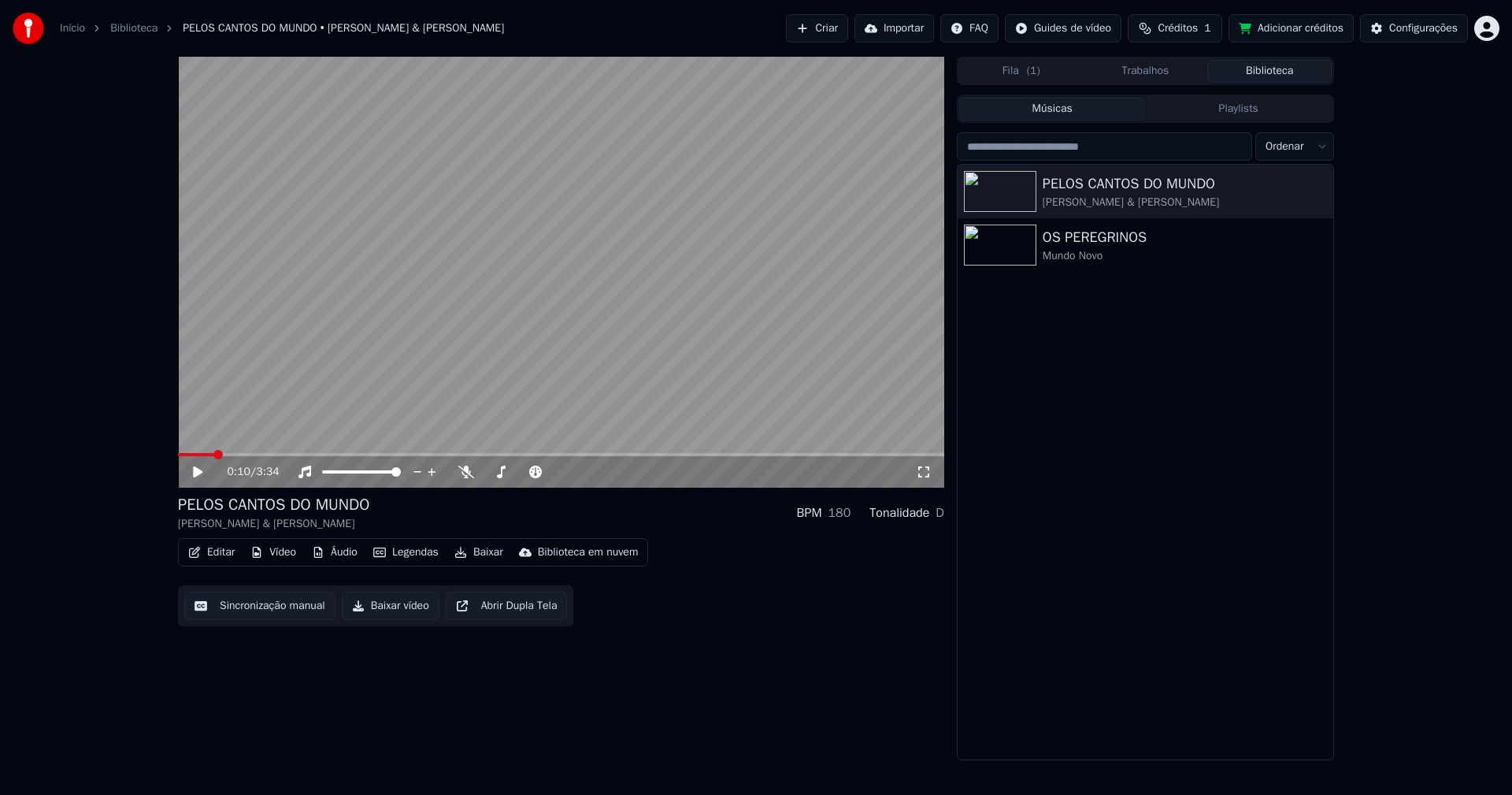 click on "Editar" at bounding box center (211, 552) 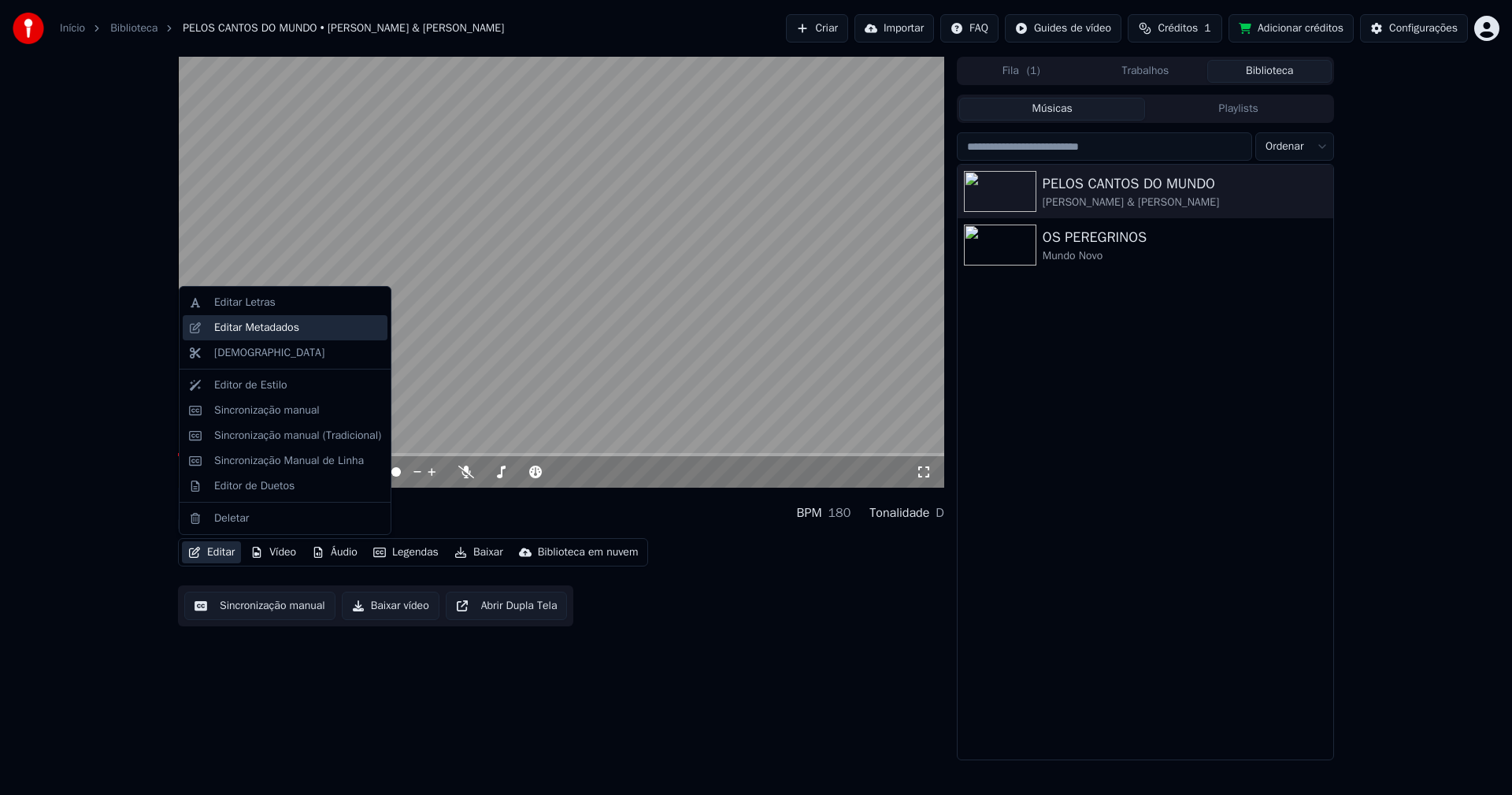 click on "Editar Metadados" at bounding box center (257, 328) 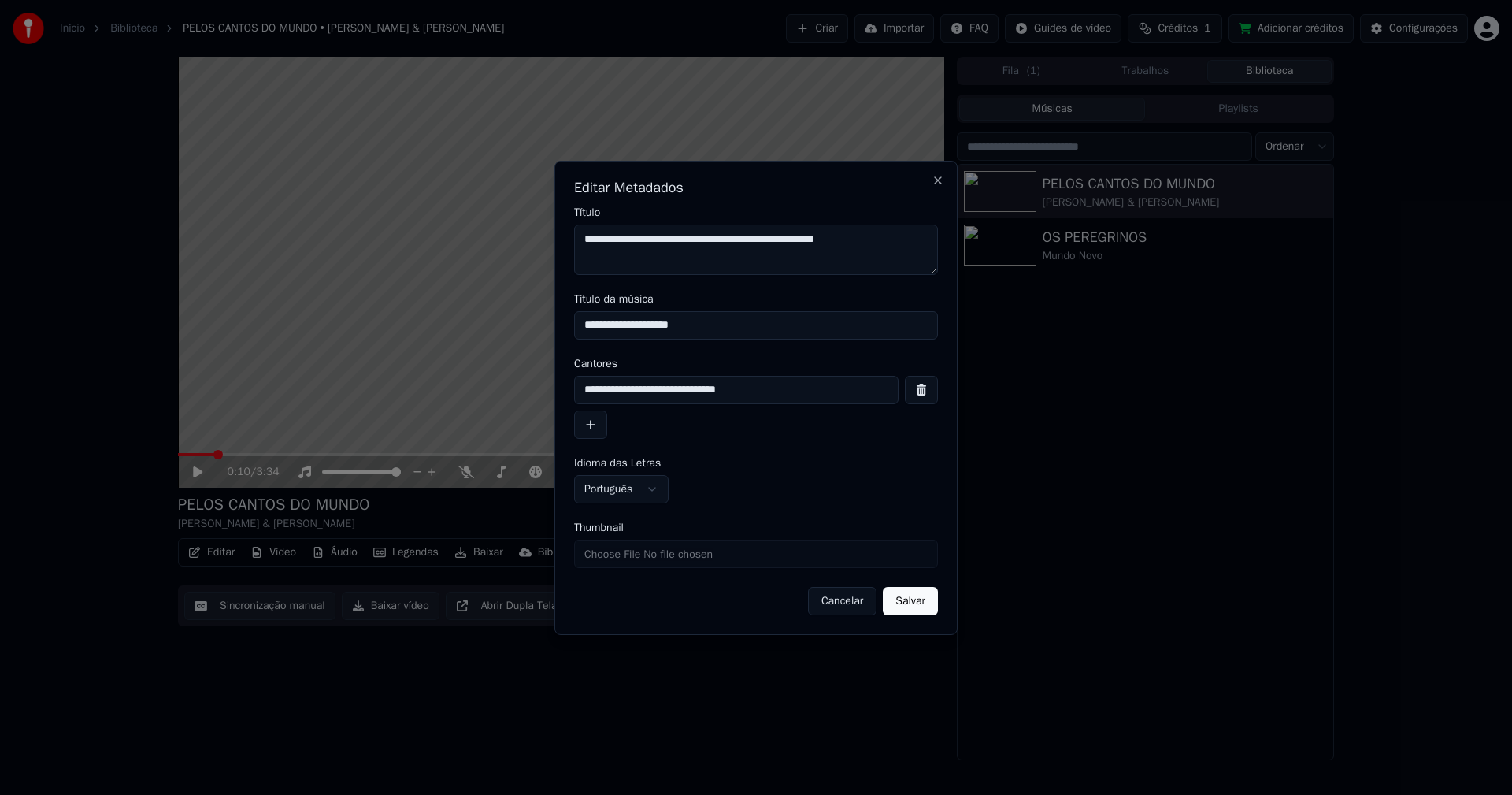 click on "Thumbnail" at bounding box center (756, 554) 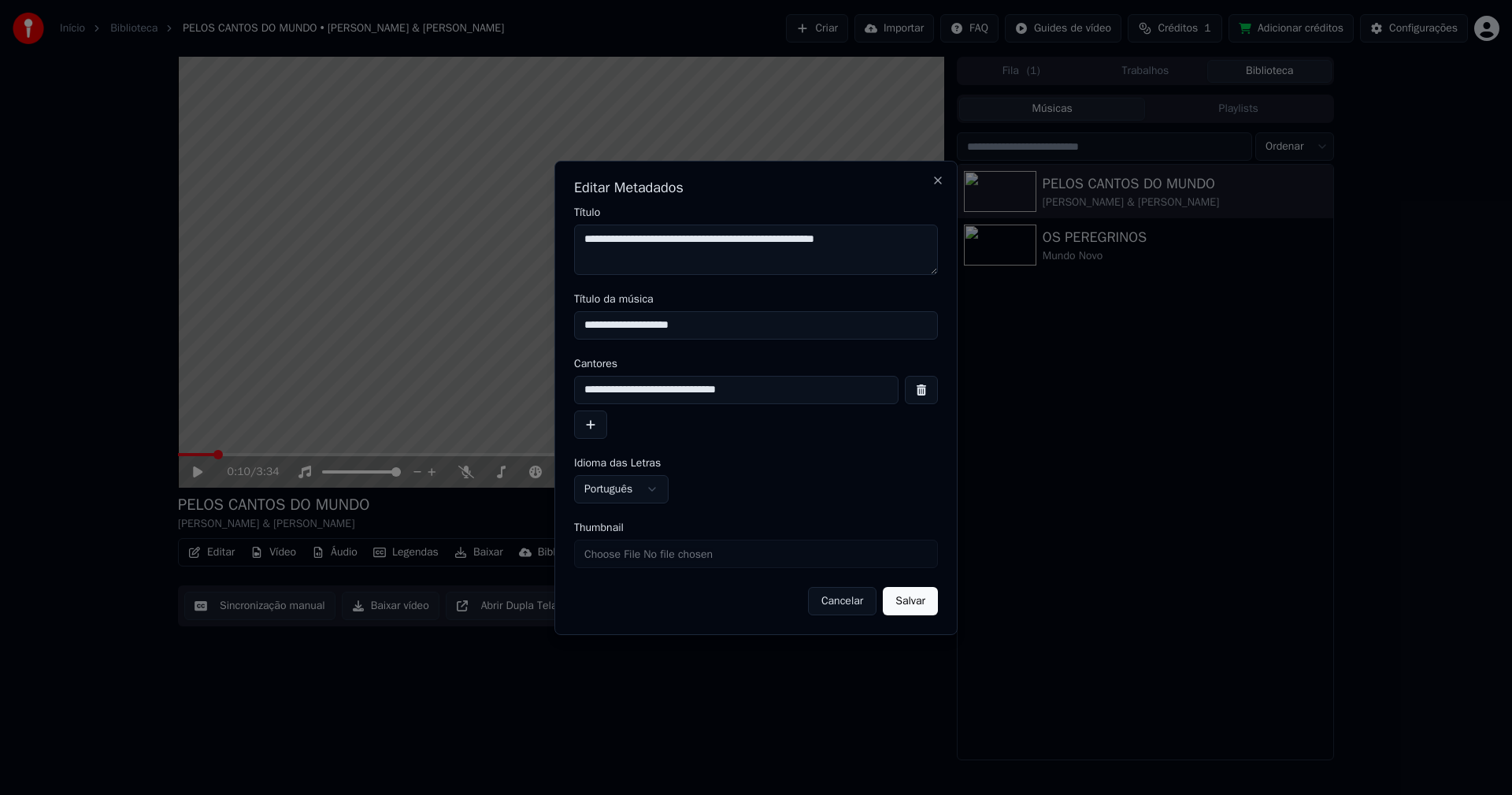 type on "**********" 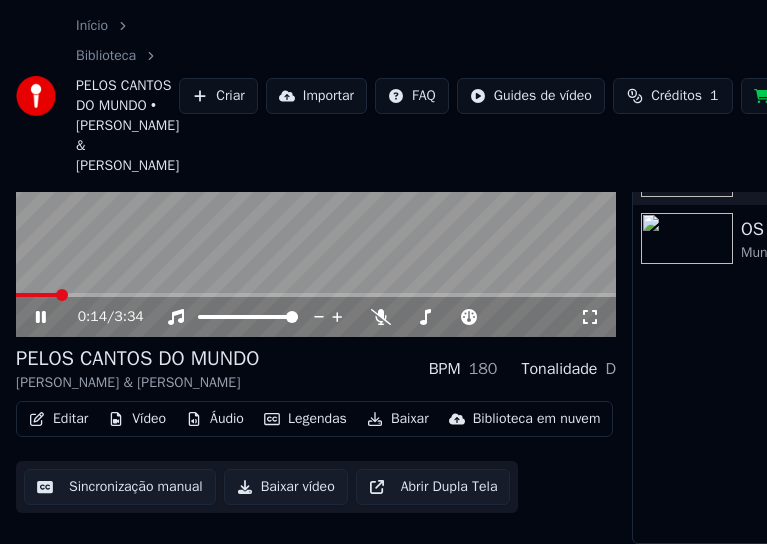 scroll, scrollTop: 200, scrollLeft: 0, axis: vertical 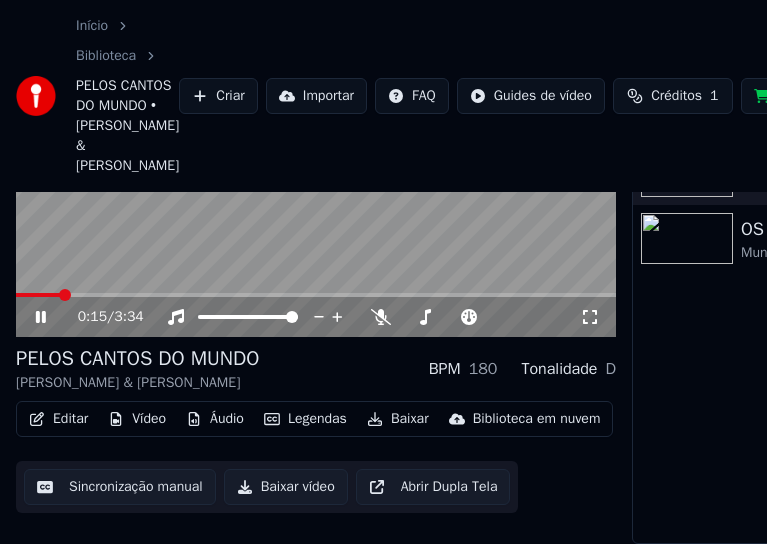 click 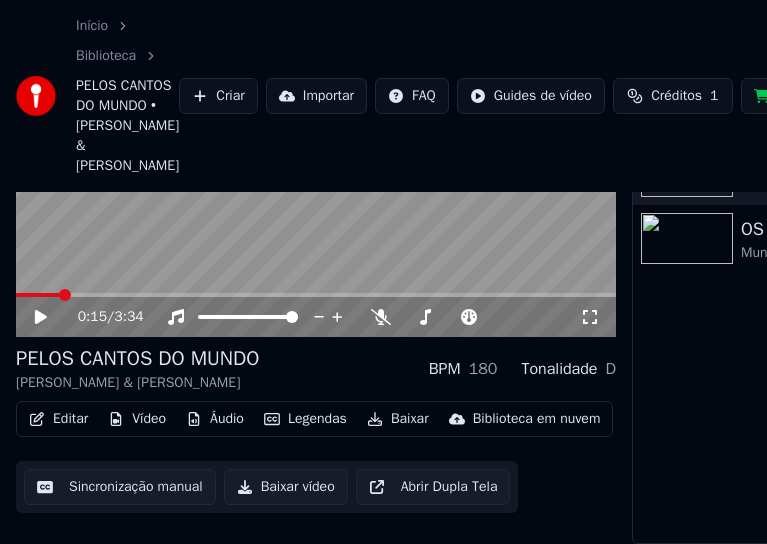 click on "Editar" at bounding box center (58, 419) 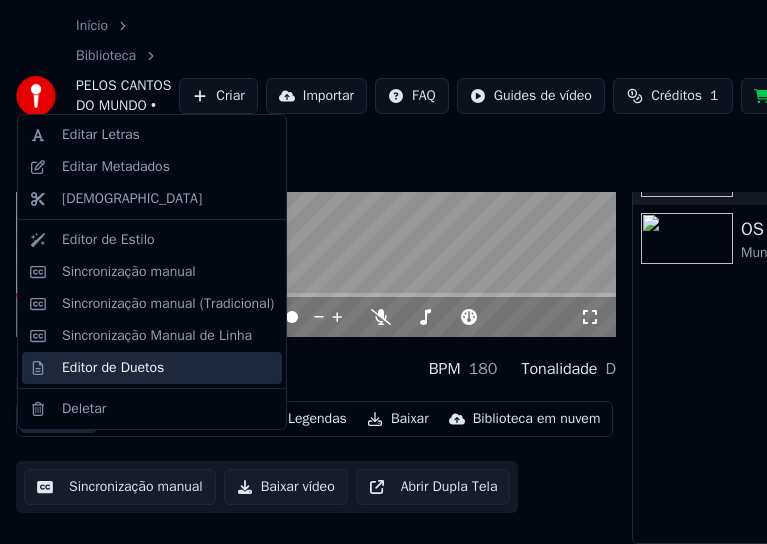 click on "Editor de Duetos" at bounding box center [113, 368] 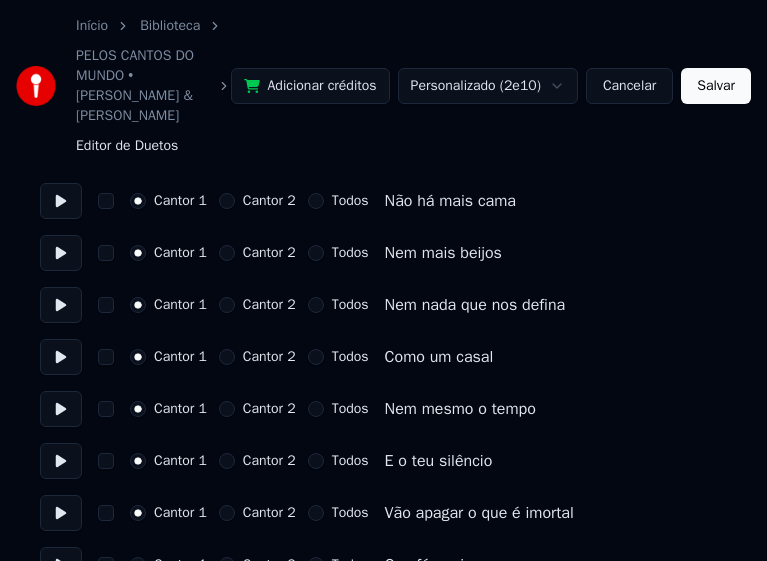 scroll, scrollTop: 200, scrollLeft: 0, axis: vertical 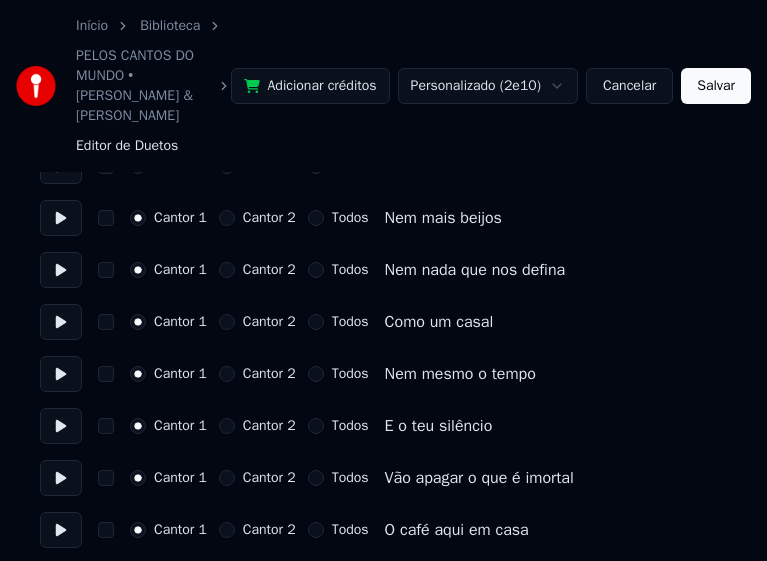 click on "Cantor 2" at bounding box center [227, 374] 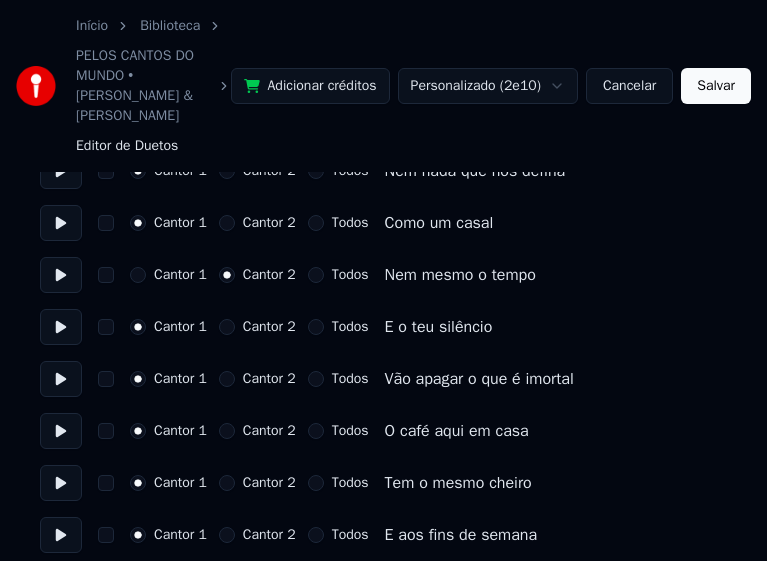 scroll, scrollTop: 300, scrollLeft: 0, axis: vertical 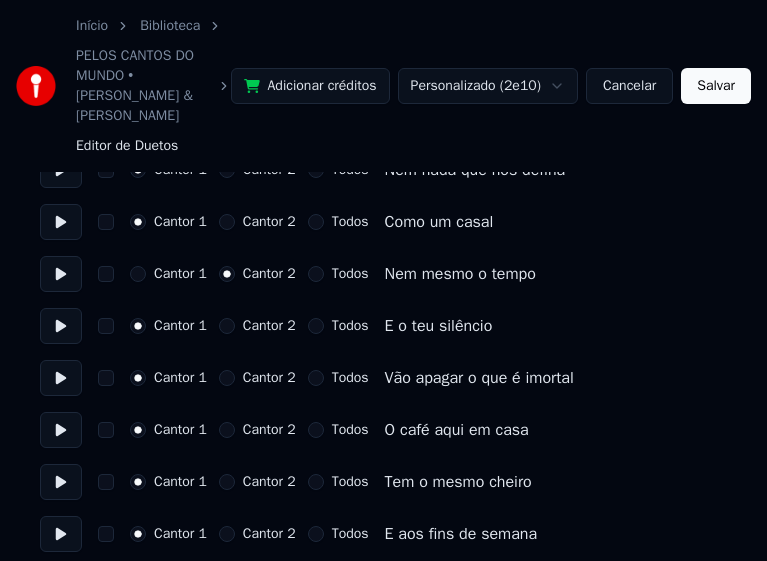 click on "Cantor 2" at bounding box center (227, 326) 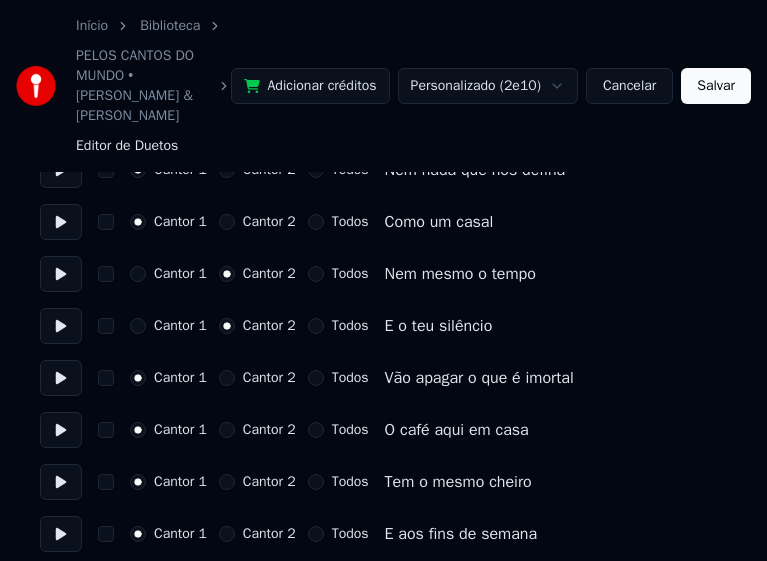 click on "Cantor 2" at bounding box center (227, 378) 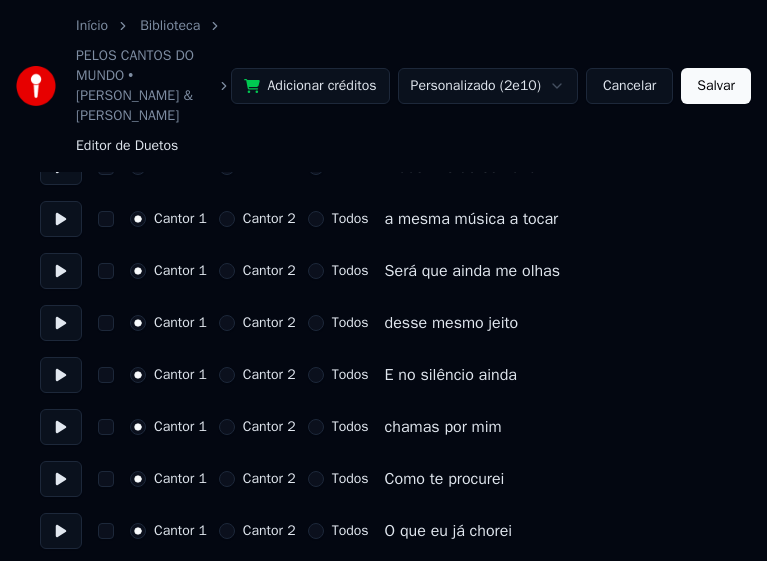 scroll, scrollTop: 700, scrollLeft: 0, axis: vertical 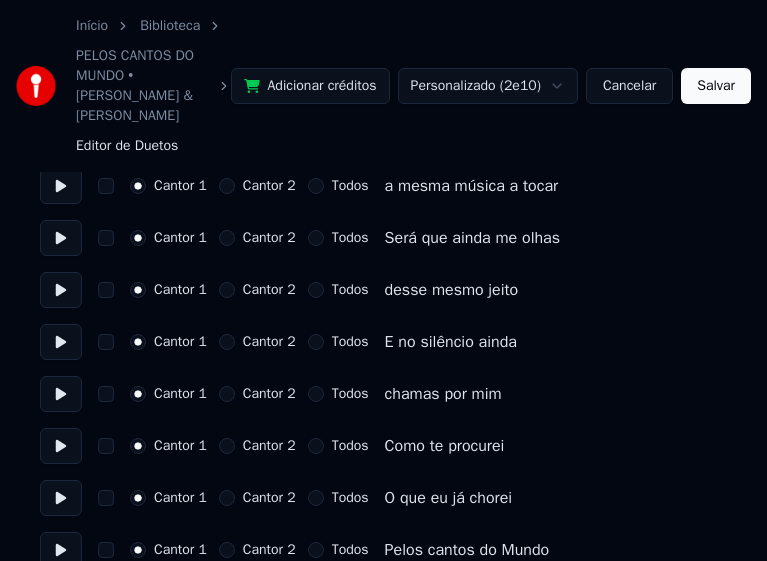 click on "Cantor 2" at bounding box center [227, 238] 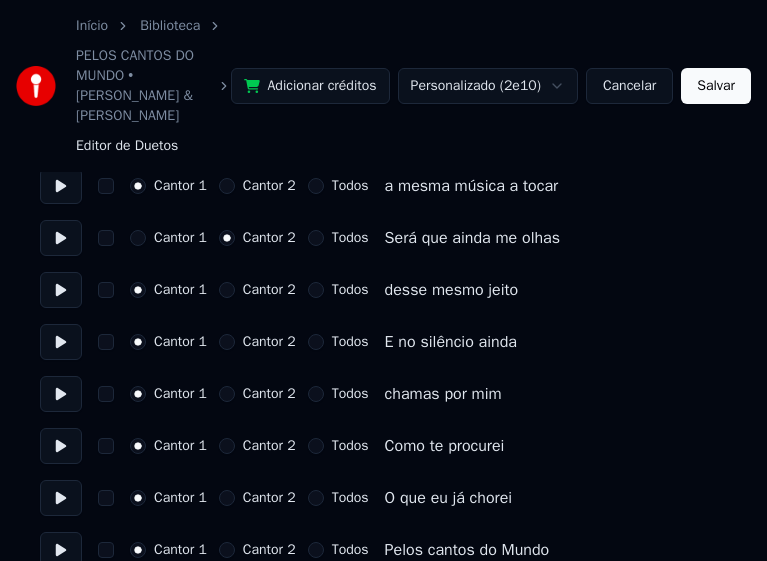 click on "Cantor 2" at bounding box center [227, 290] 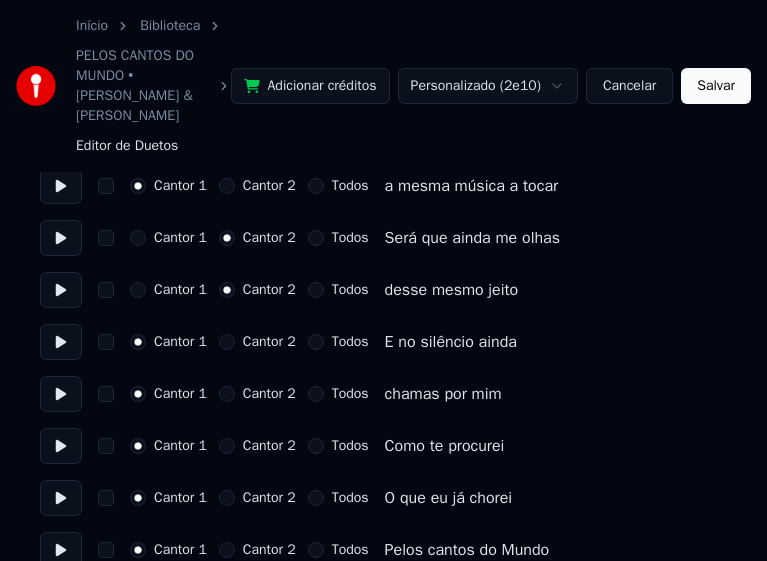 click on "Cantor 2" at bounding box center (227, 342) 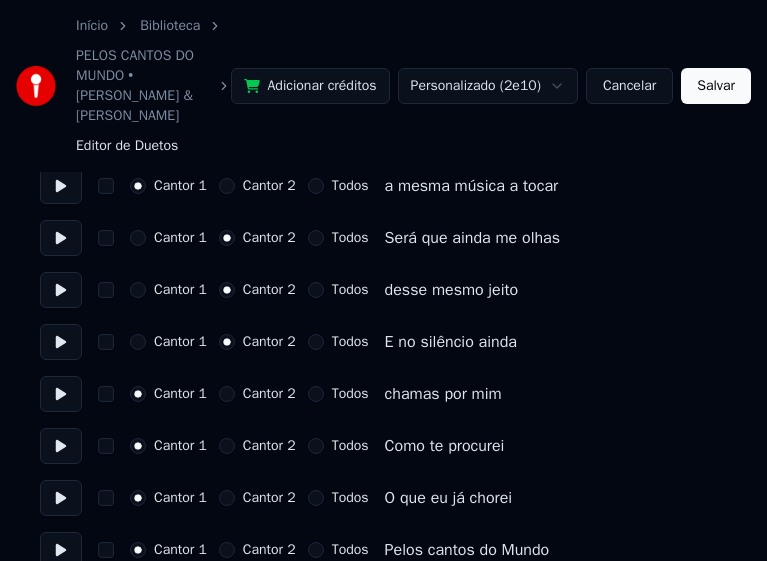 click on "Cantor 2" at bounding box center [227, 394] 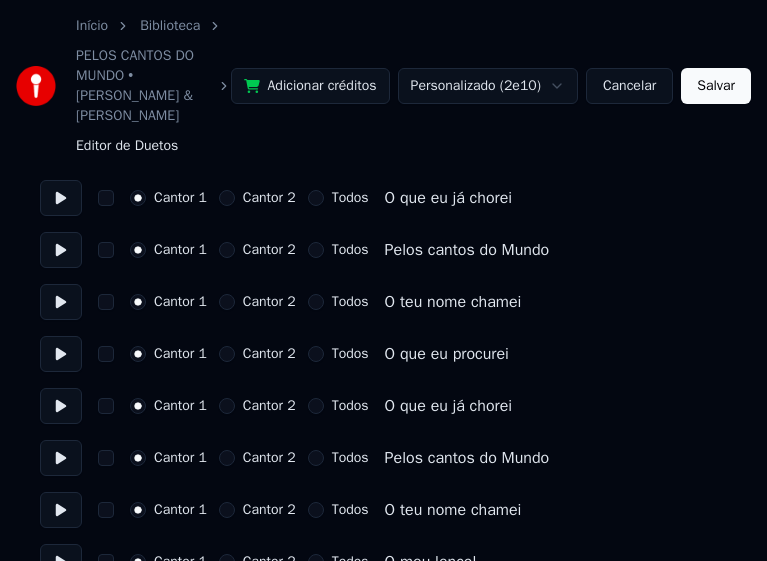 scroll, scrollTop: 1100, scrollLeft: 0, axis: vertical 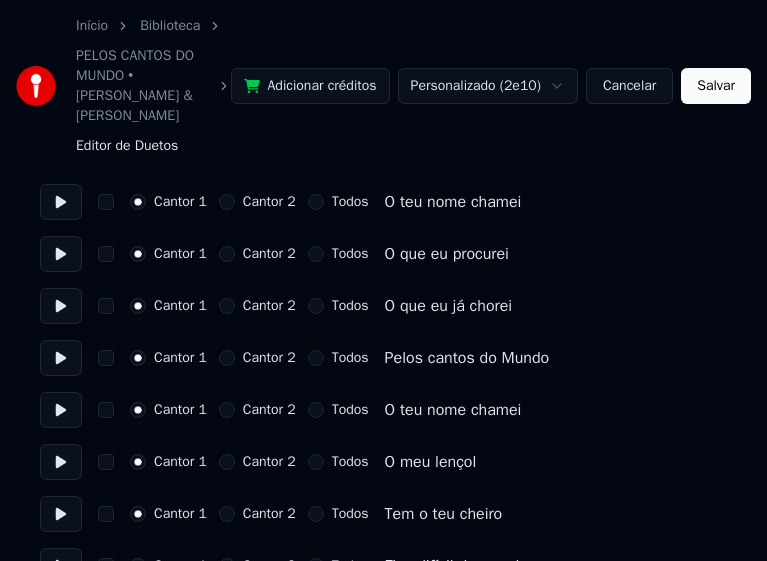 click on "Cantor 2" at bounding box center [227, 254] 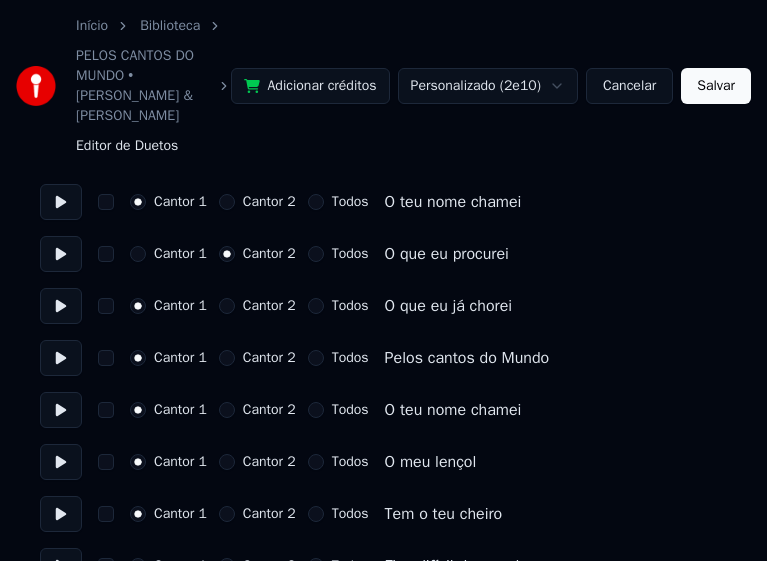 click on "Cantor 2" at bounding box center (227, 306) 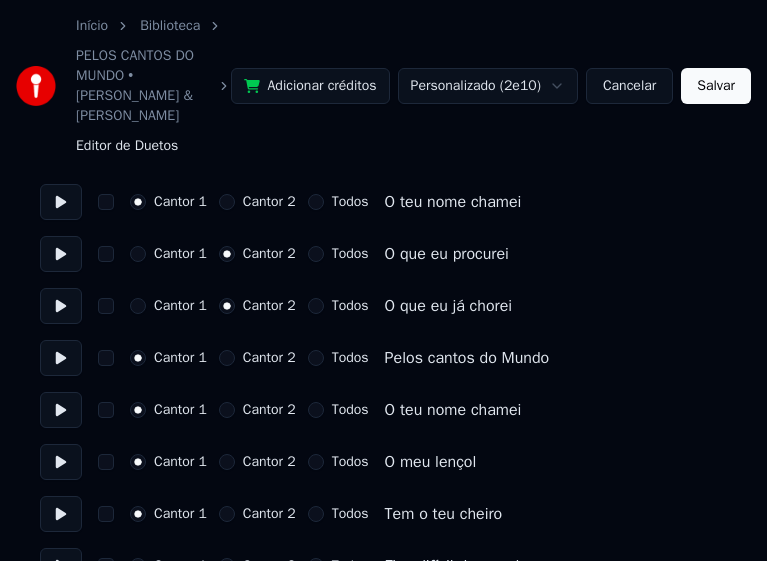 click on "Cantor 2" at bounding box center (227, 358) 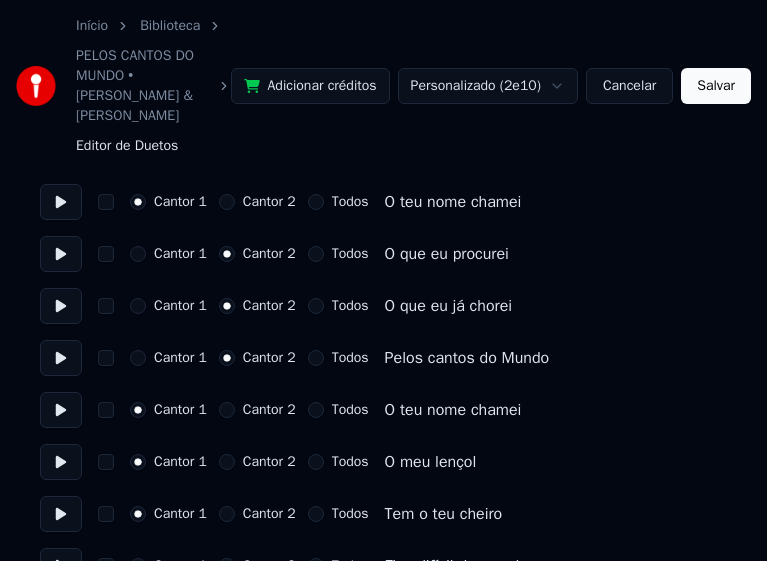 click on "Cantor 2" at bounding box center [227, 410] 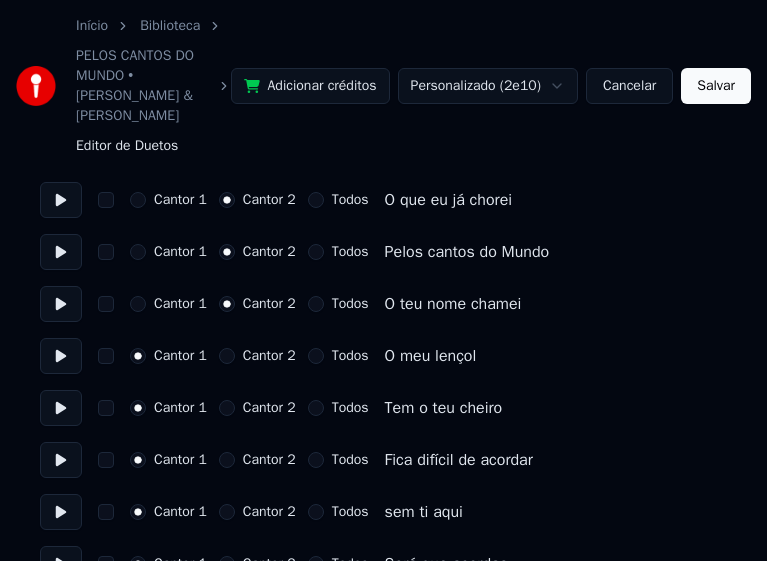 scroll, scrollTop: 1300, scrollLeft: 0, axis: vertical 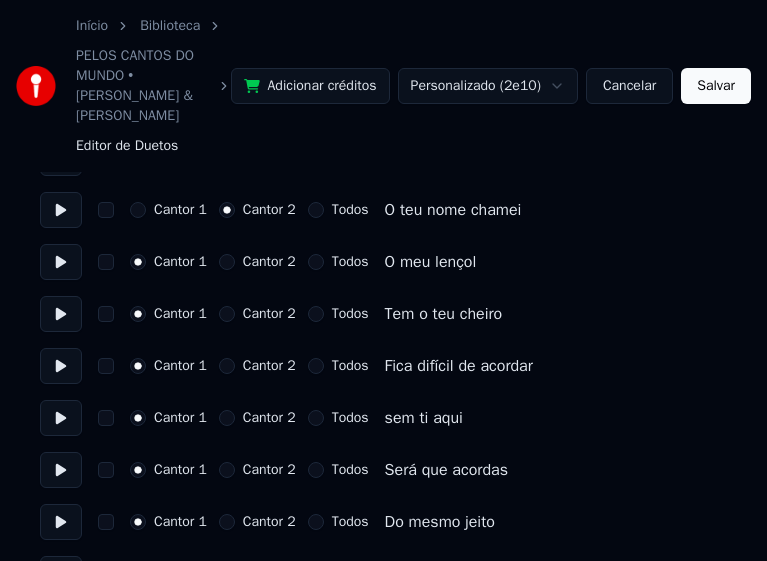 click on "Cantor 2" at bounding box center [257, 262] 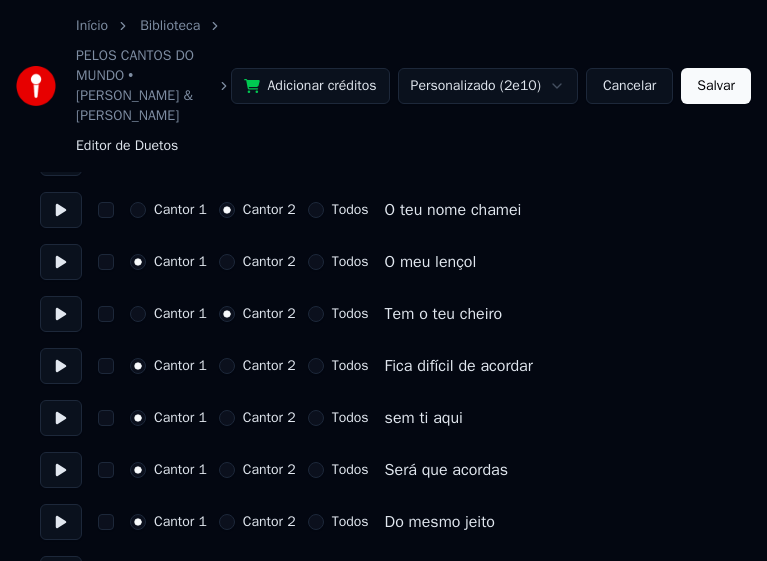 click on "Cantor 2" at bounding box center [227, 262] 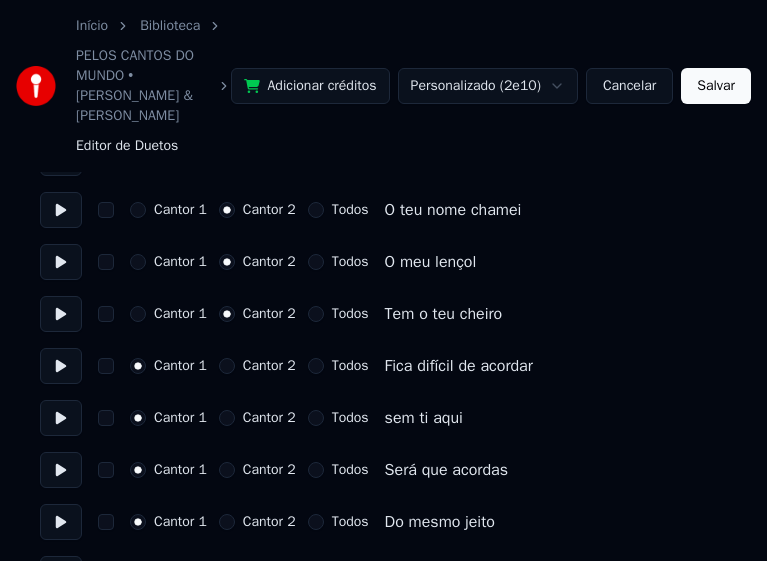 click on "Cantor 2" at bounding box center (227, 366) 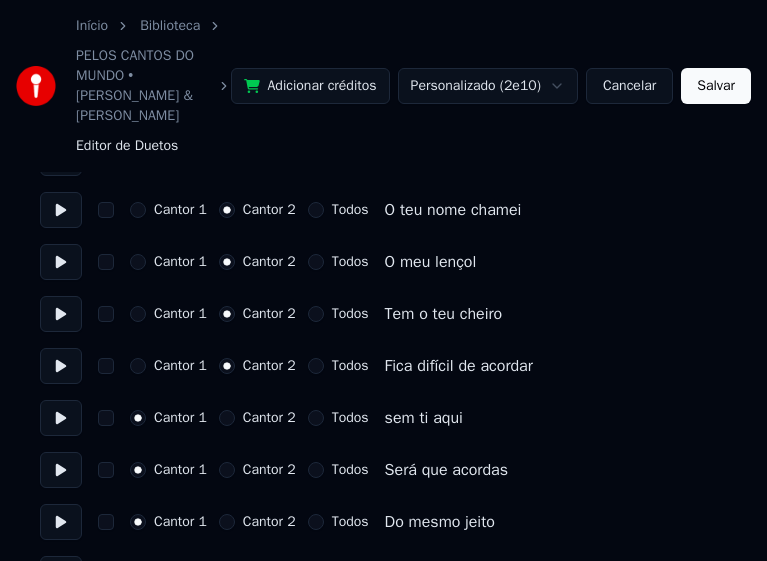 click on "Cantor 2" at bounding box center [227, 418] 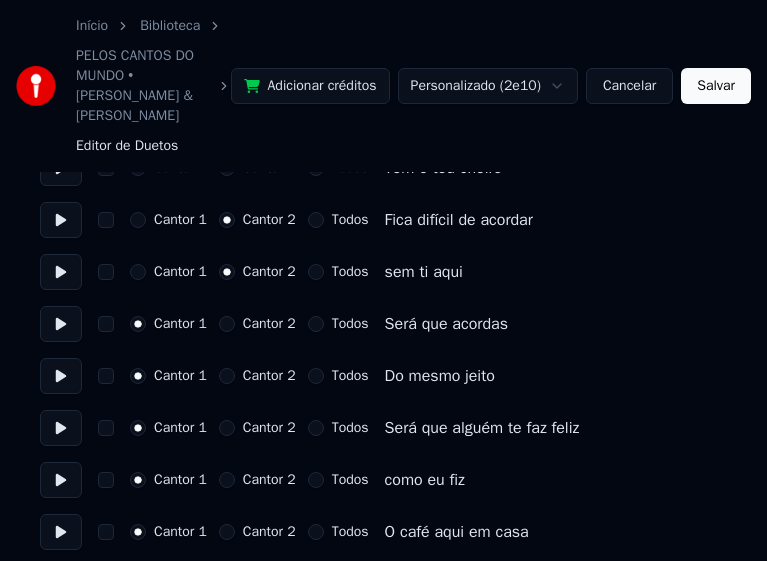 scroll, scrollTop: 1500, scrollLeft: 0, axis: vertical 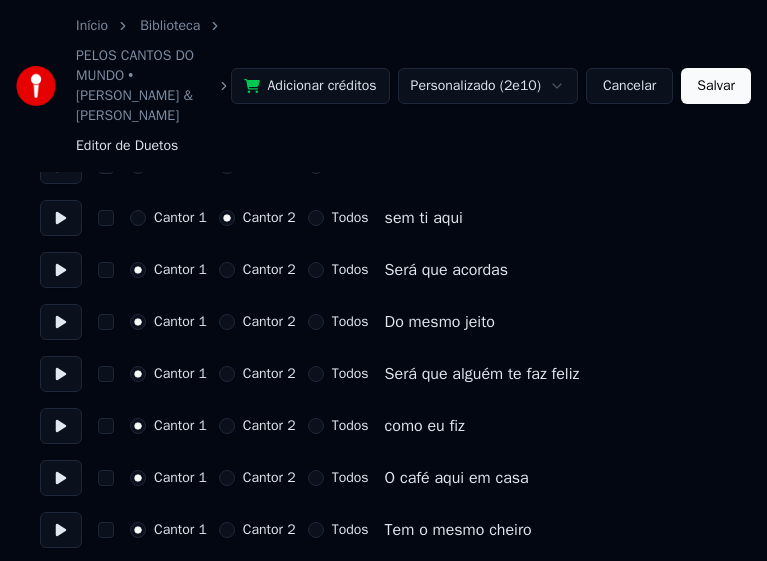 click on "Cantor 1 Cantor 2 Todos" at bounding box center (249, 270) 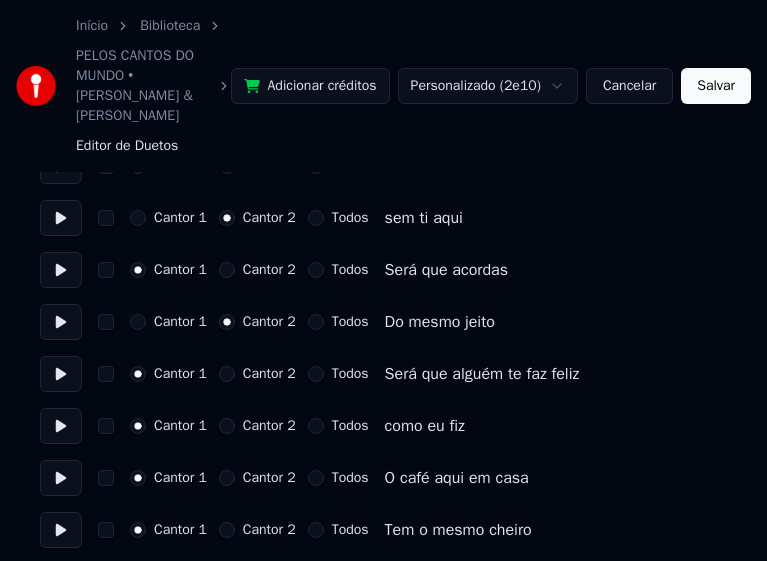 click on "Cantor 2" at bounding box center (227, 374) 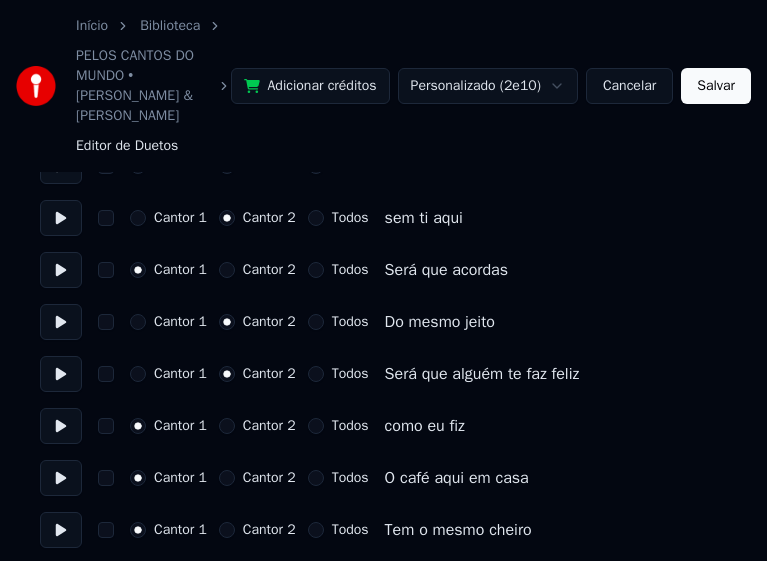click on "Cantor 2" at bounding box center [257, 426] 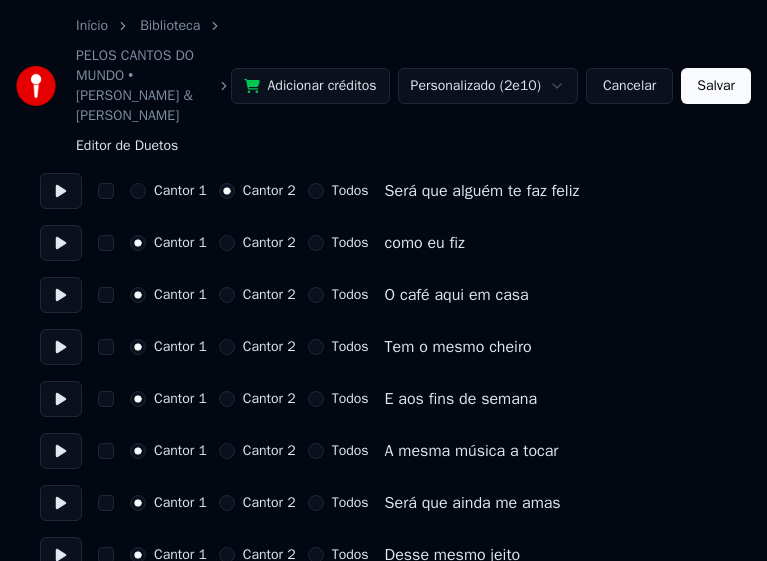 scroll, scrollTop: 1700, scrollLeft: 0, axis: vertical 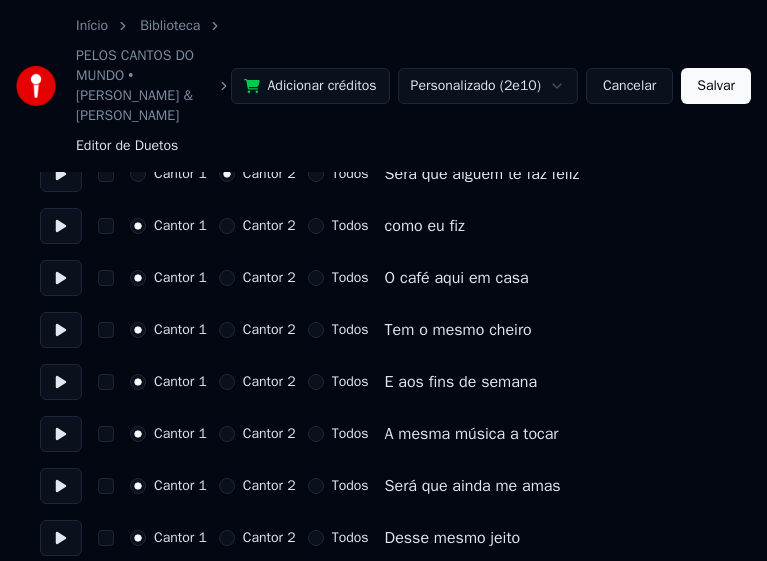 click on "Cantor 2" at bounding box center (227, 226) 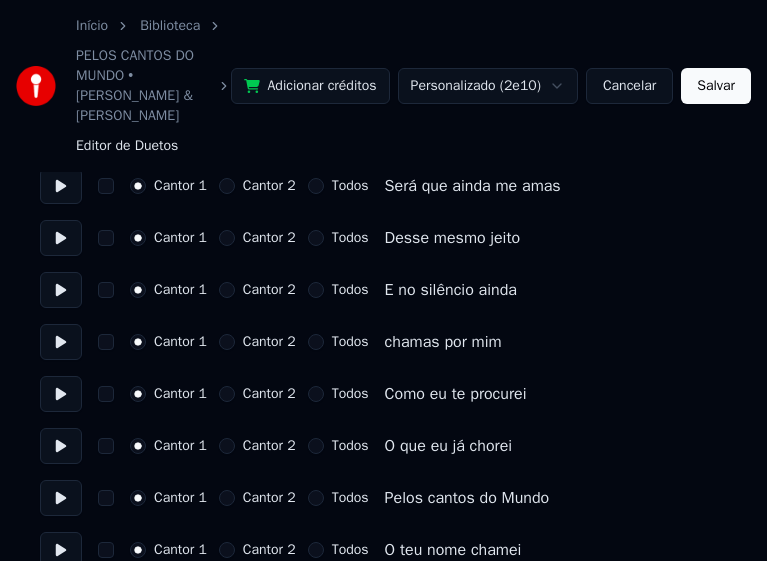 scroll, scrollTop: 2100, scrollLeft: 0, axis: vertical 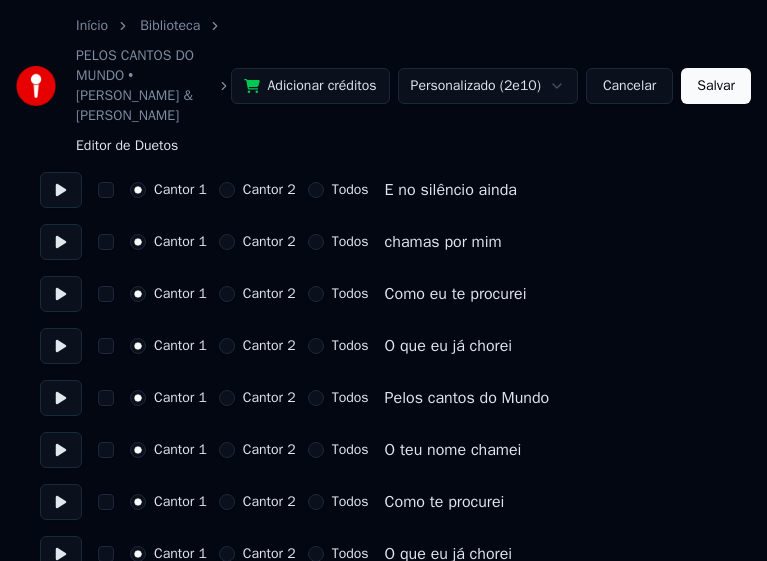 click on "Cantor 2" at bounding box center (227, 294) 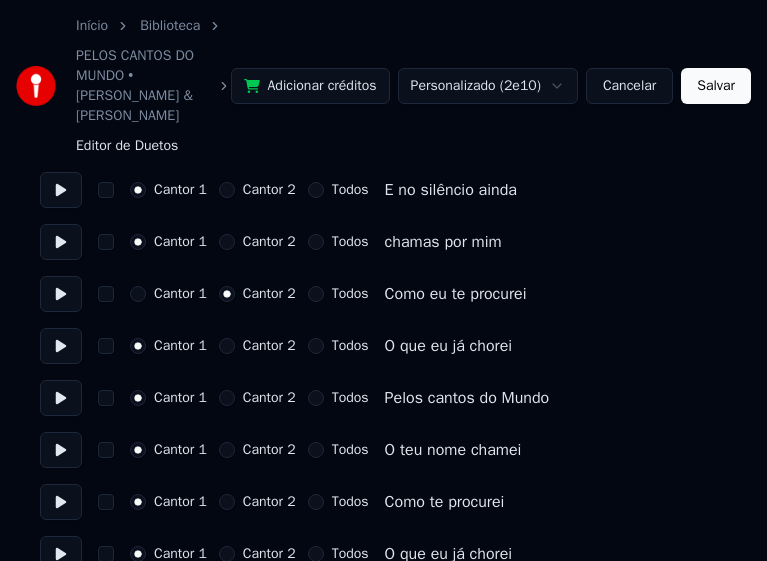 click on "Cantor 2" at bounding box center [227, 346] 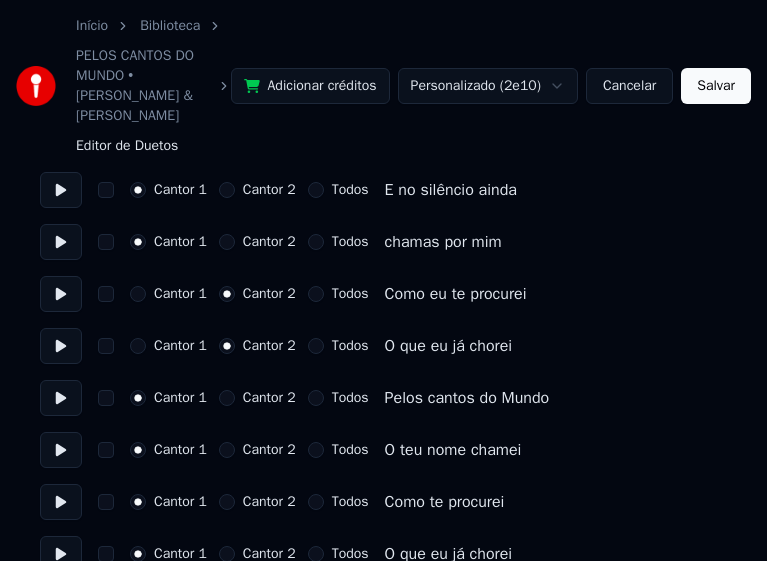 click on "Cantor 2" at bounding box center (227, 398) 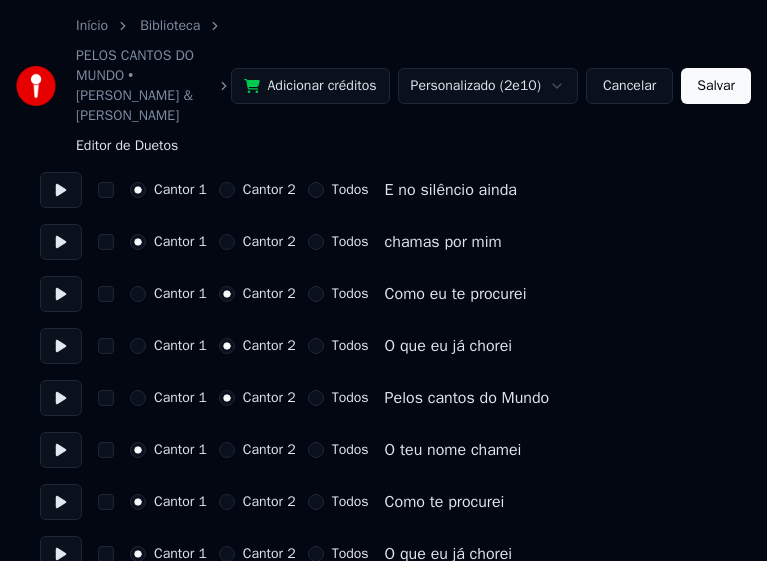 click on "Cantor 2" at bounding box center (227, 450) 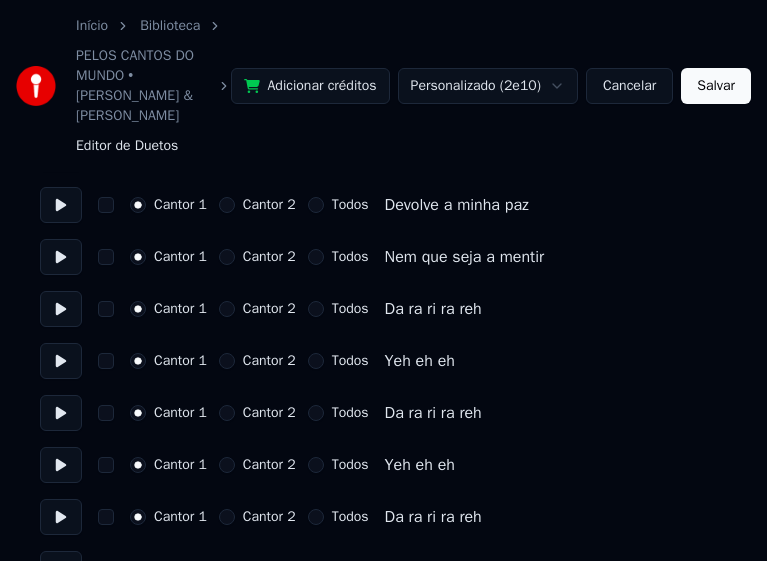scroll, scrollTop: 2900, scrollLeft: 0, axis: vertical 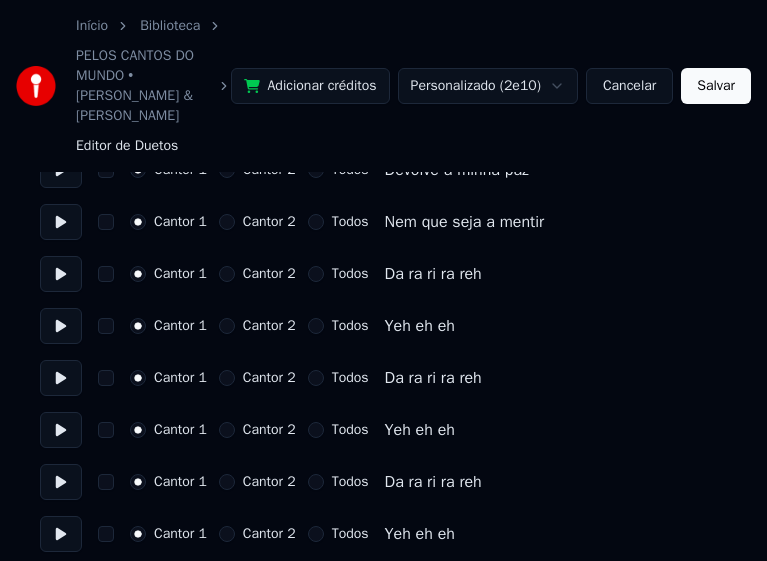 click on "Todos" at bounding box center [316, 274] 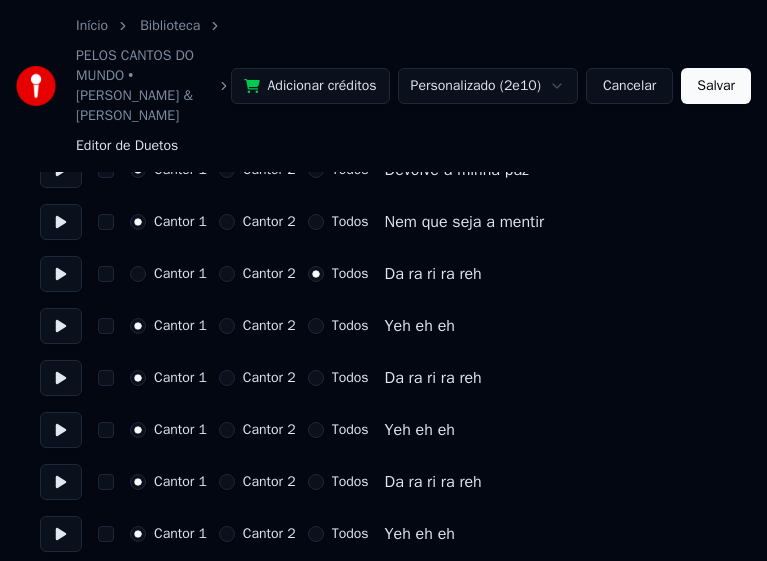 click on "Todos" at bounding box center (316, 326) 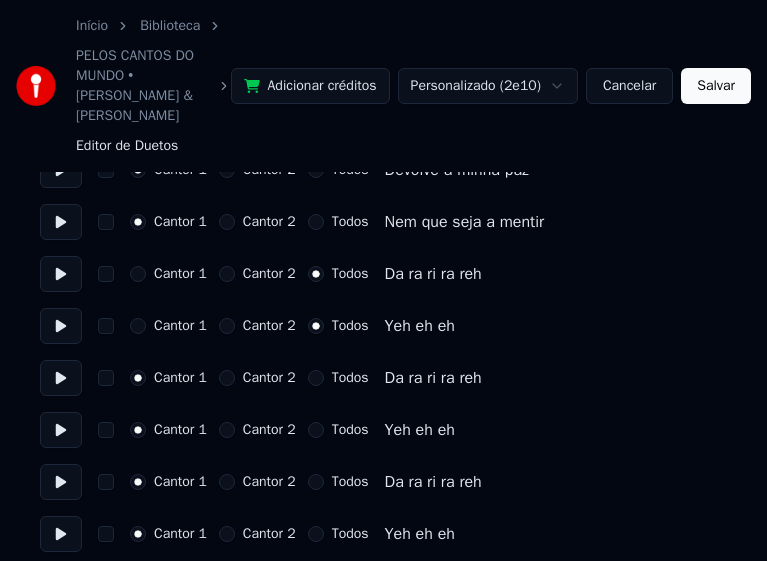 click on "Todos" at bounding box center (316, 378) 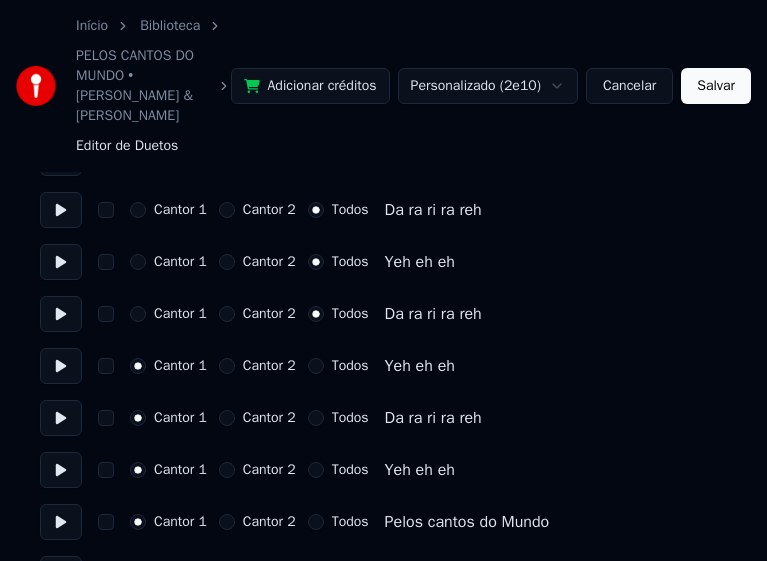 scroll, scrollTop: 3000, scrollLeft: 0, axis: vertical 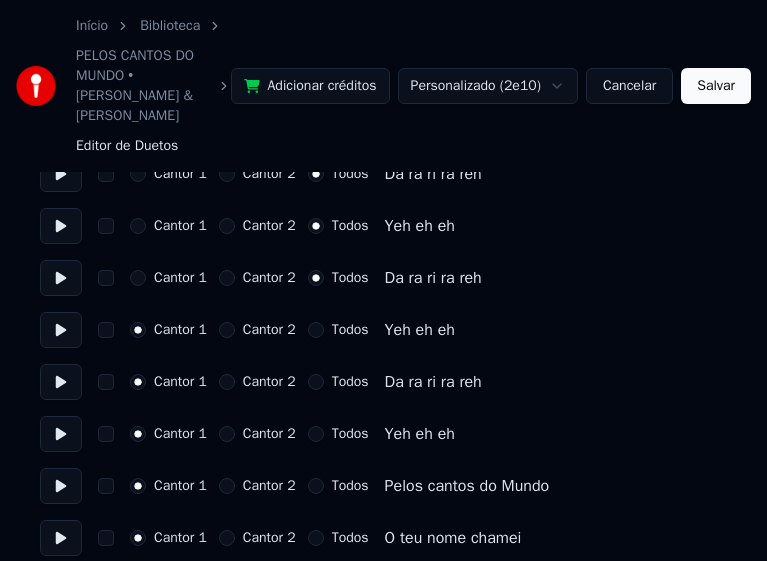 click on "Todos" at bounding box center [316, 330] 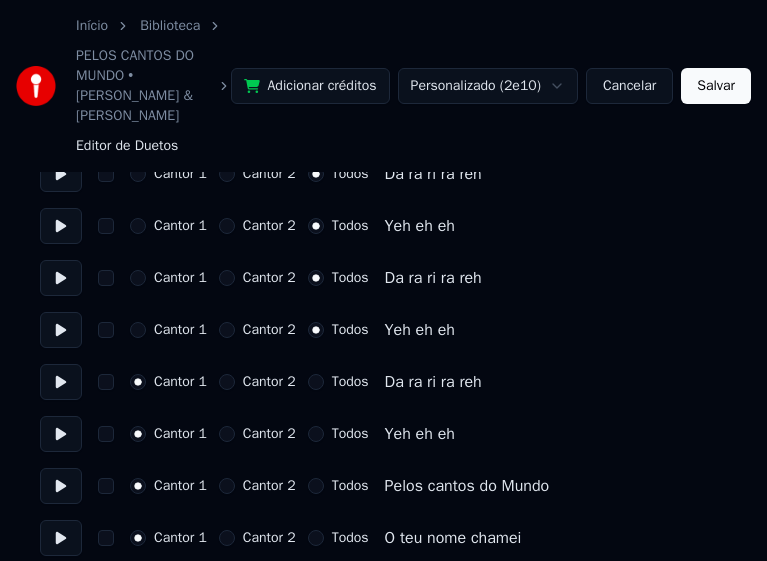 scroll, scrollTop: 3100, scrollLeft: 0, axis: vertical 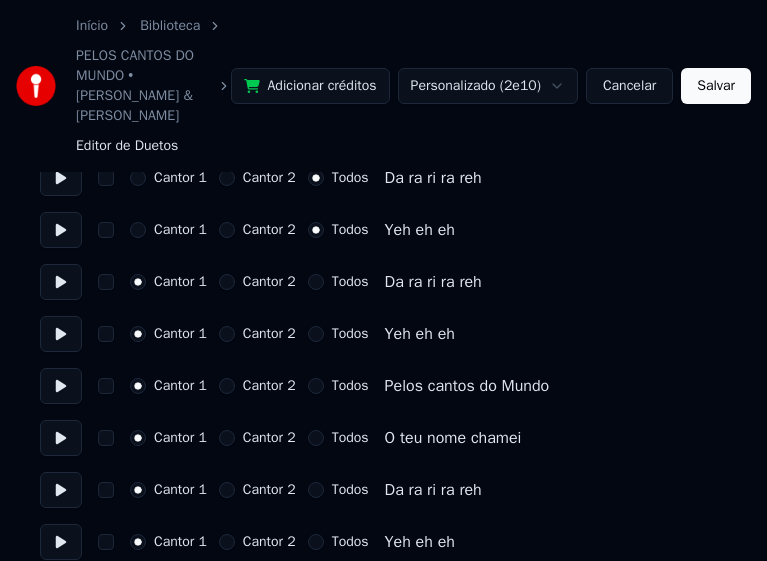 click on "Todos" at bounding box center (316, 282) 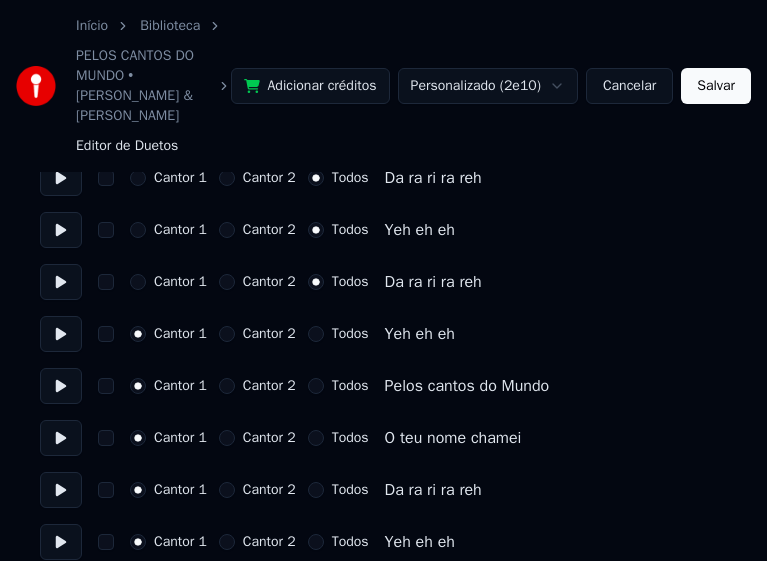 click on "Todos" at bounding box center [316, 334] 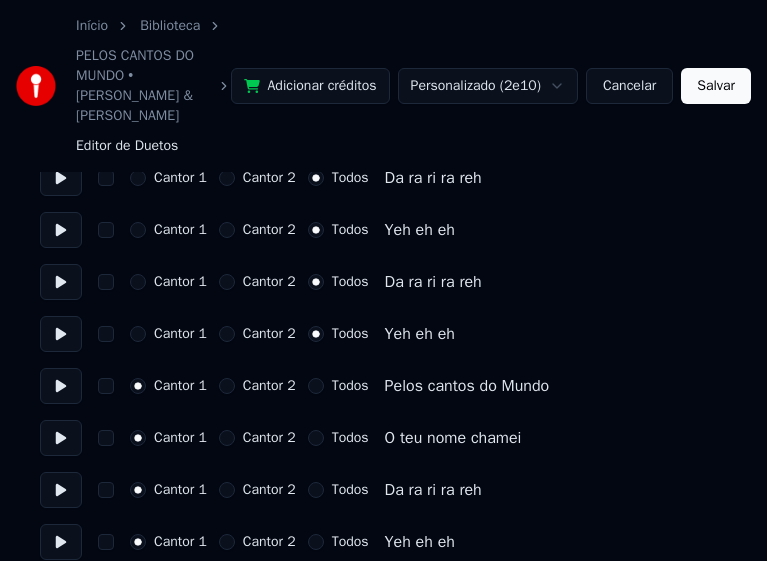 click on "Cantor 2" at bounding box center [227, 386] 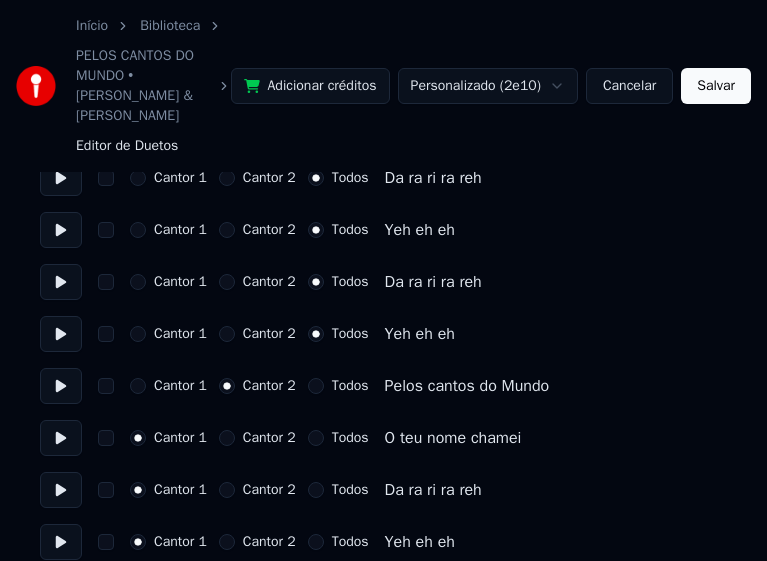click on "Cantor 2" at bounding box center [227, 438] 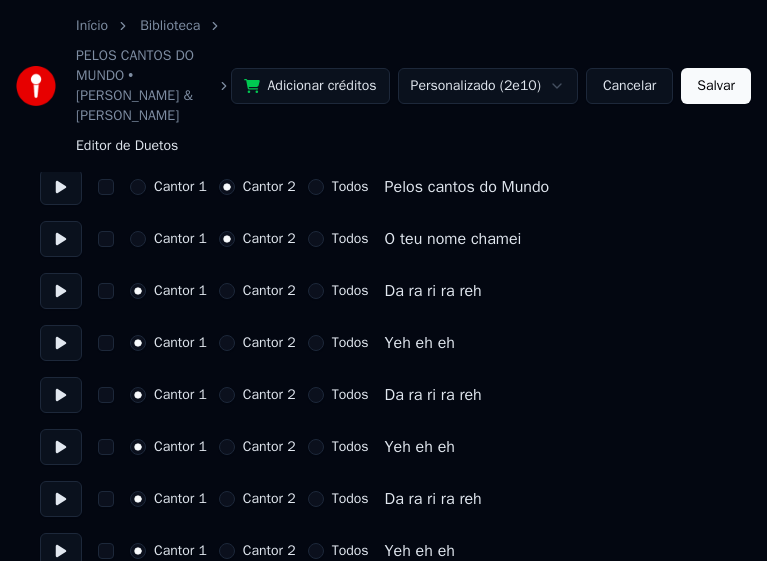 scroll, scrollTop: 3300, scrollLeft: 0, axis: vertical 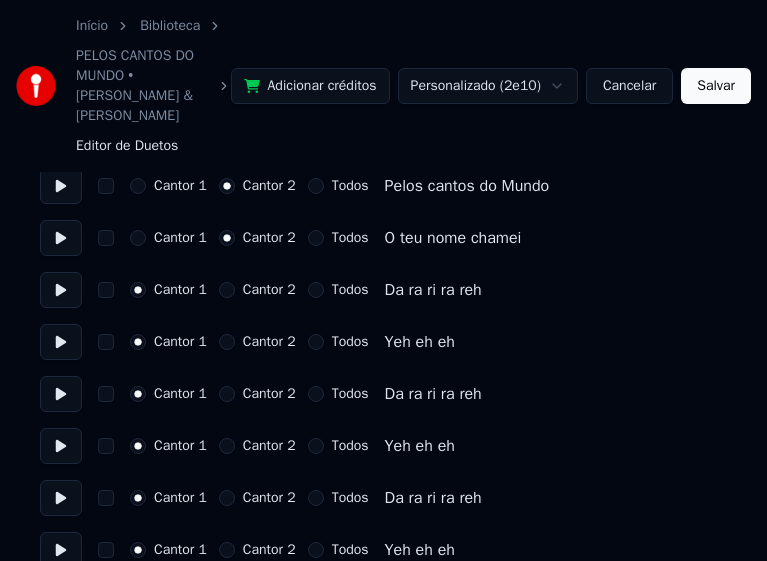 click on "Todos" at bounding box center (316, 290) 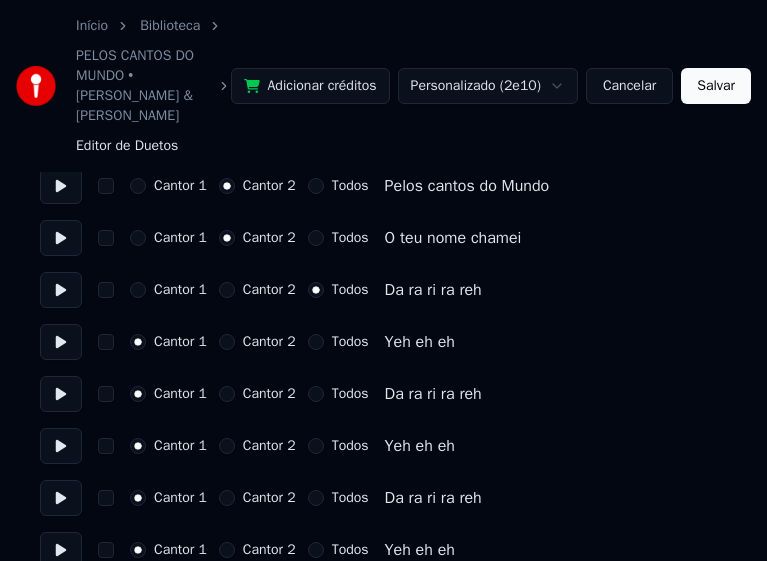 click on "Todos" at bounding box center (316, 342) 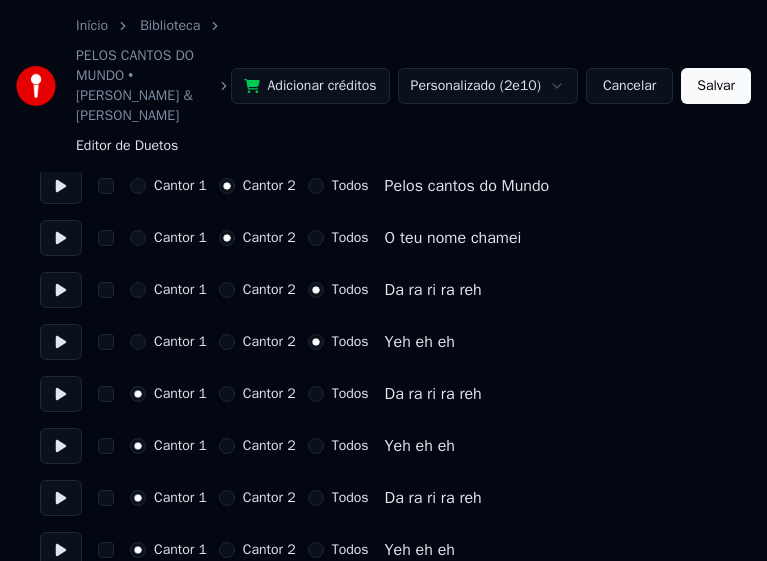 click on "Todos" at bounding box center (316, 394) 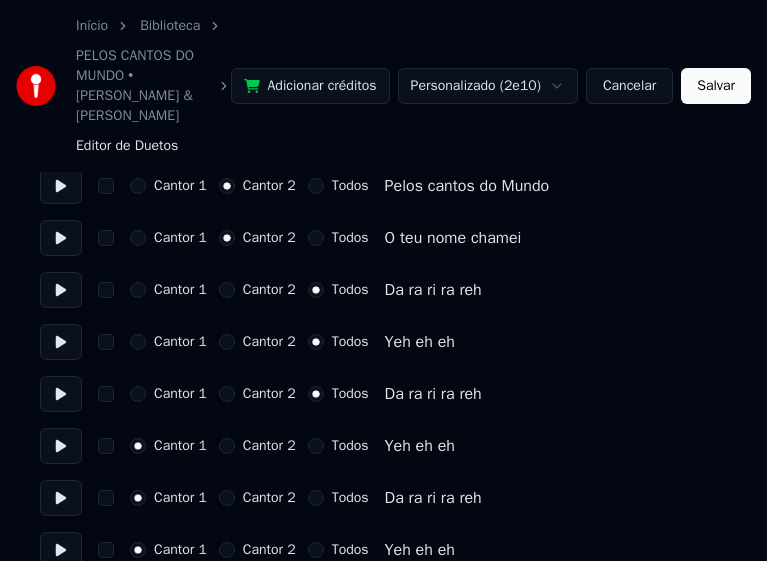drag, startPoint x: 318, startPoint y: 446, endPoint x: 321, endPoint y: 473, distance: 27.166155 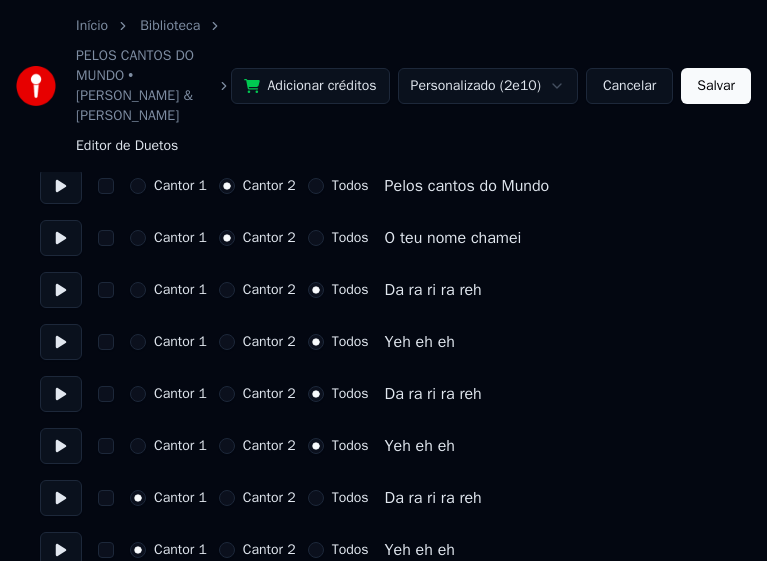 click on "Todos" at bounding box center [316, 498] 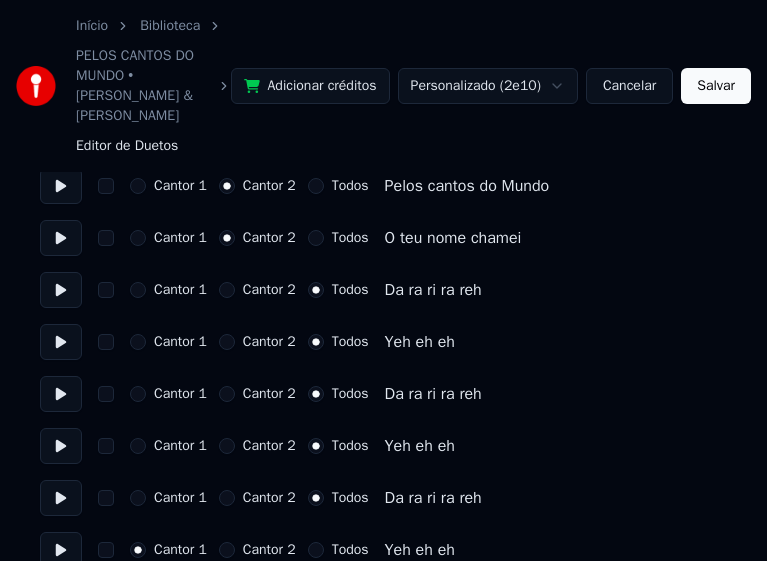click on "Todos" at bounding box center [316, 550] 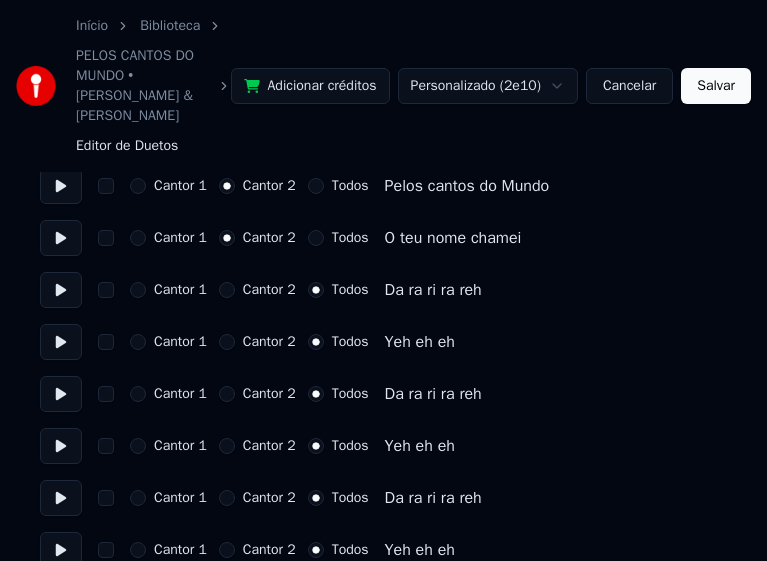 scroll, scrollTop: 3400, scrollLeft: 0, axis: vertical 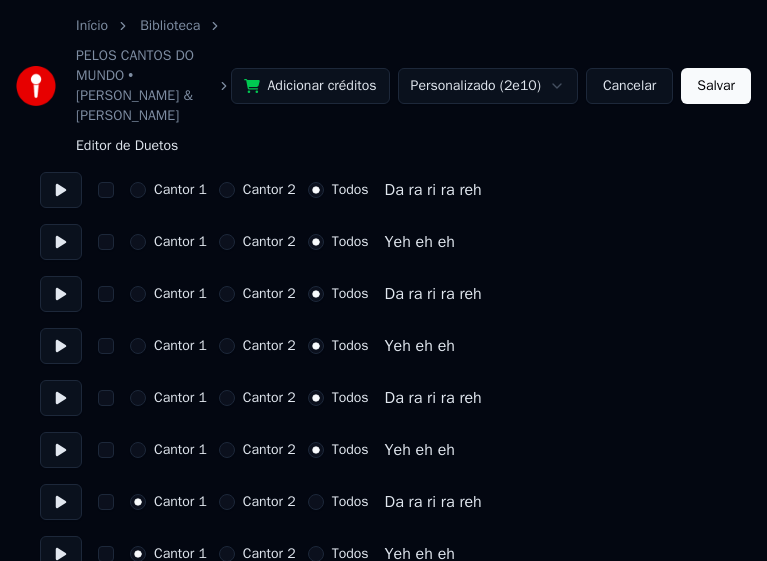 click on "Todos" at bounding box center (316, 502) 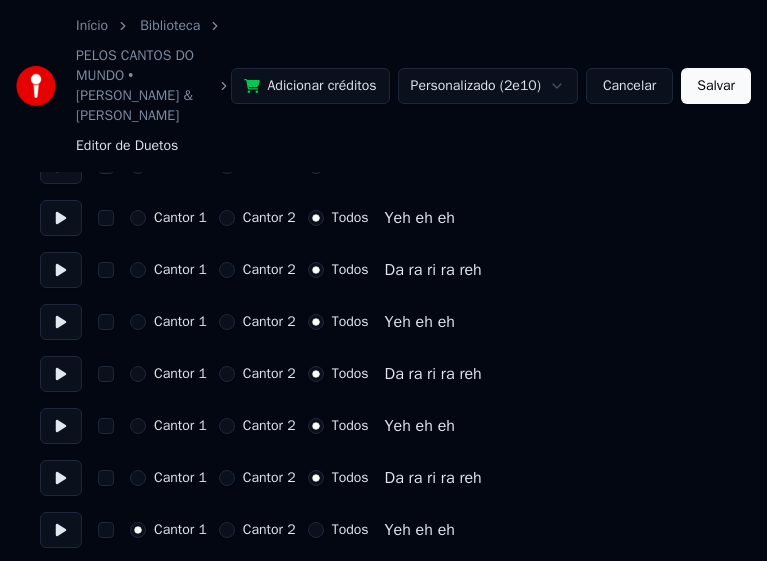 scroll, scrollTop: 3431, scrollLeft: 0, axis: vertical 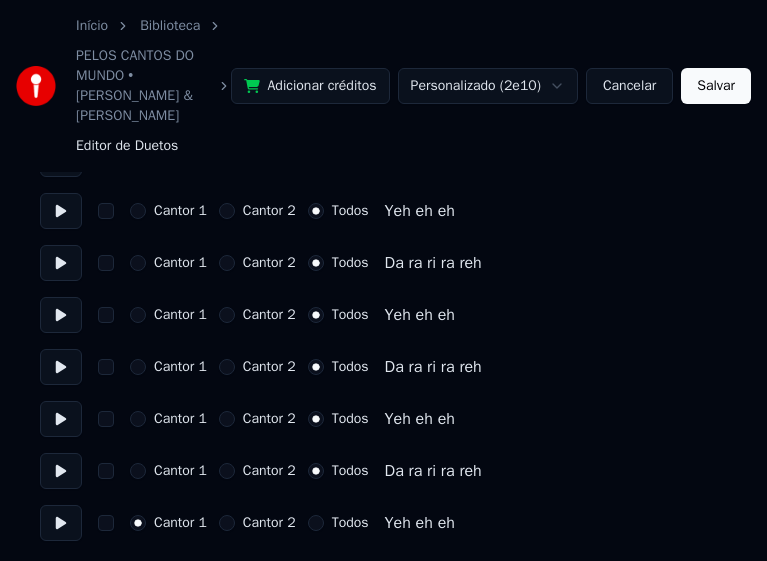 click on "Todos" at bounding box center [316, 523] 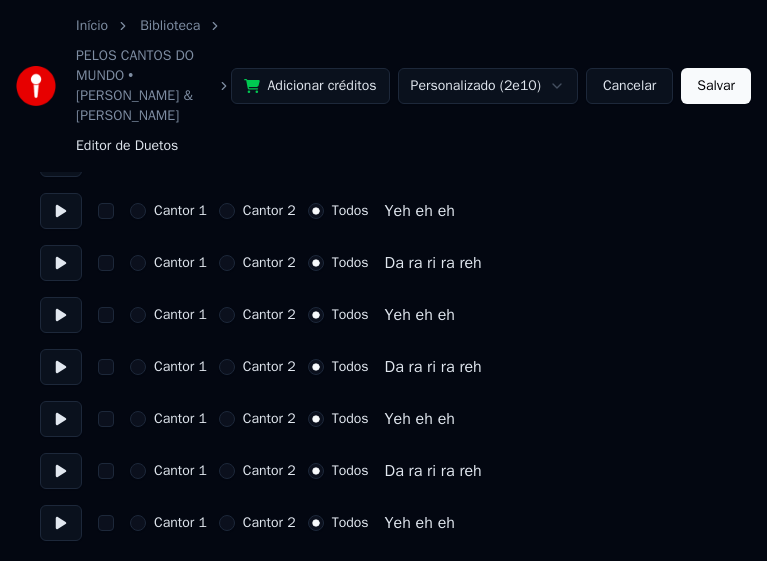 click on "Salvar" at bounding box center [716, 86] 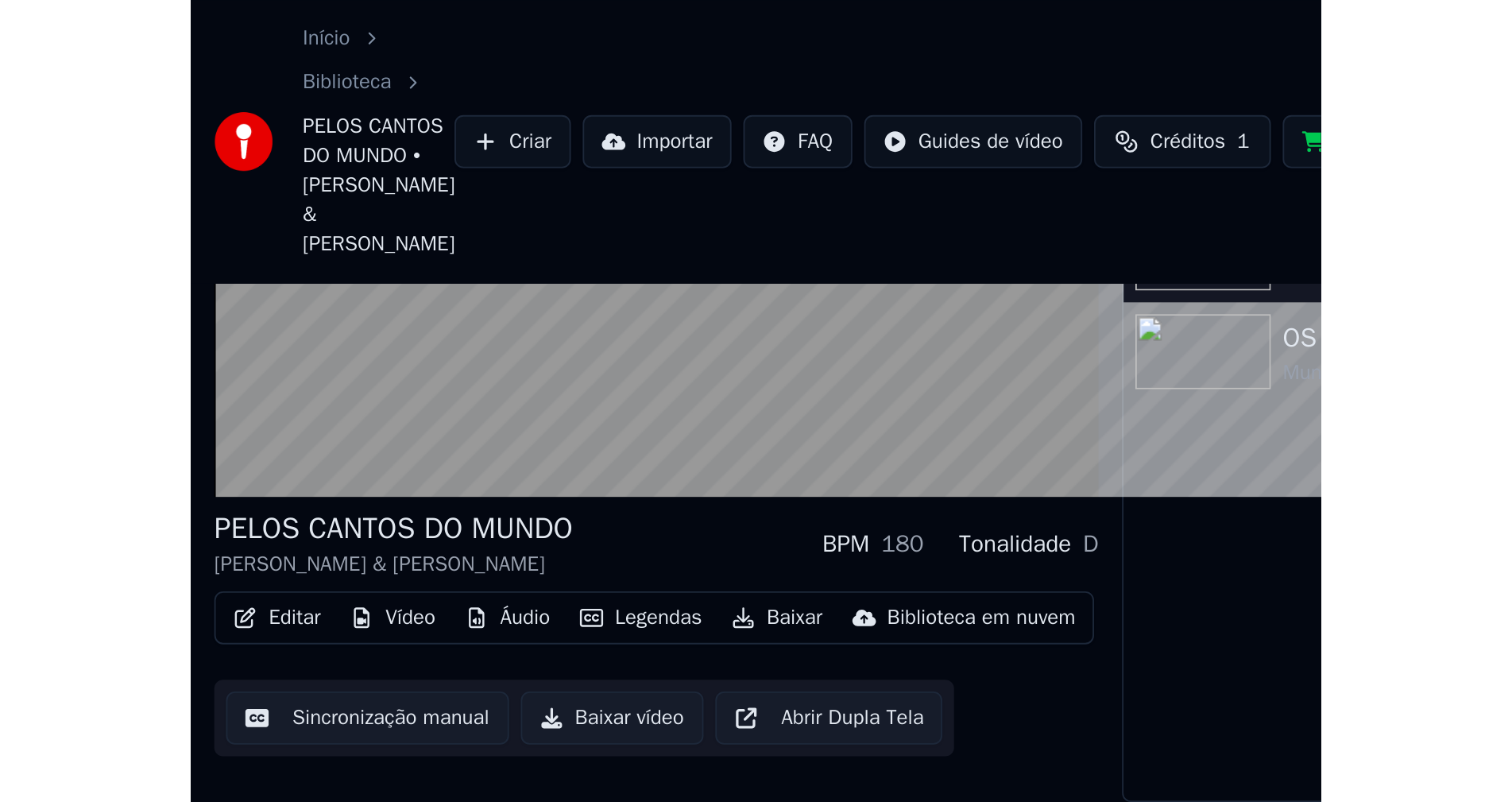 scroll, scrollTop: 0, scrollLeft: 0, axis: both 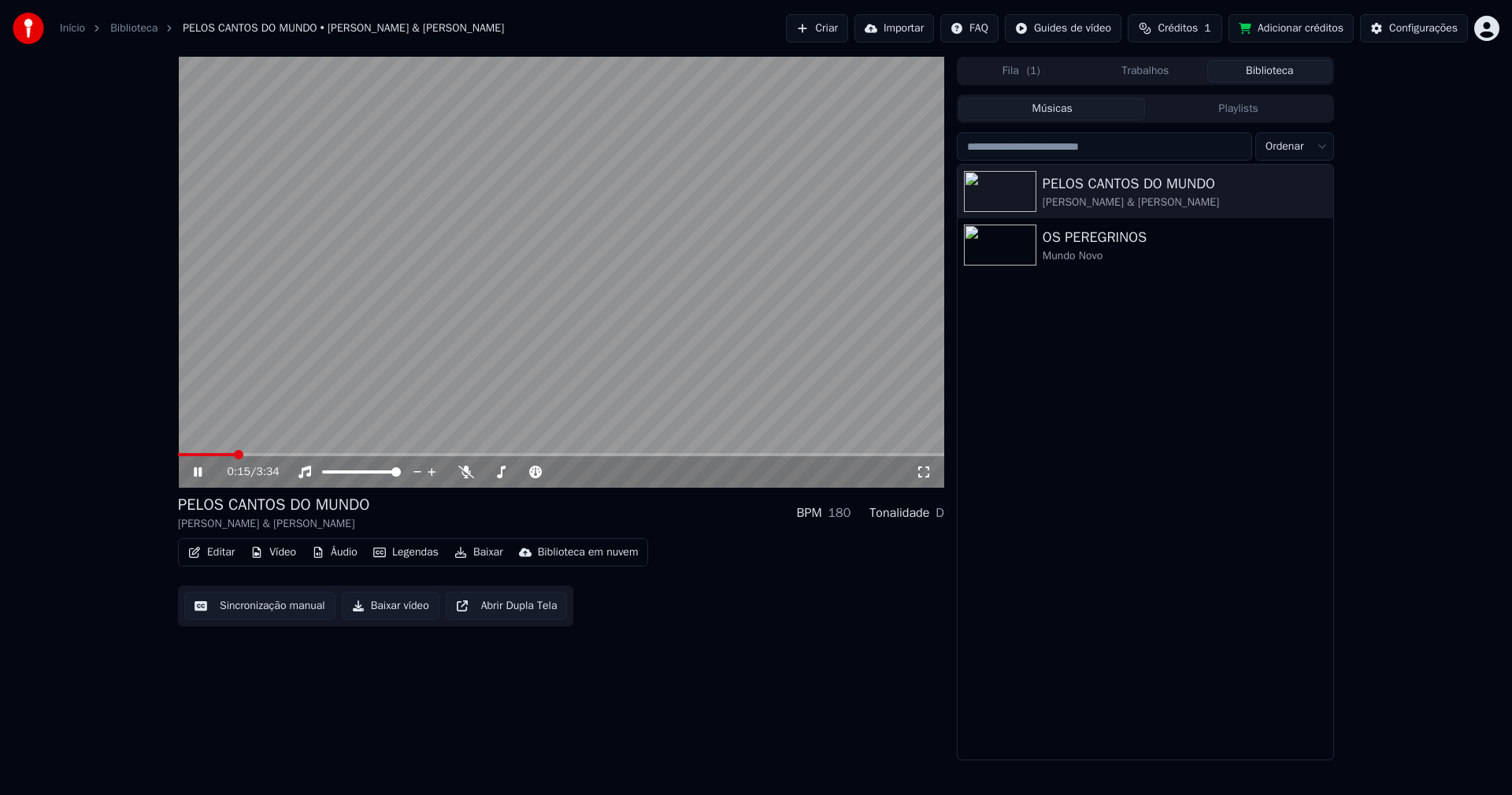 drag, startPoint x: 924, startPoint y: 474, endPoint x: 921, endPoint y: 494, distance: 20.223748 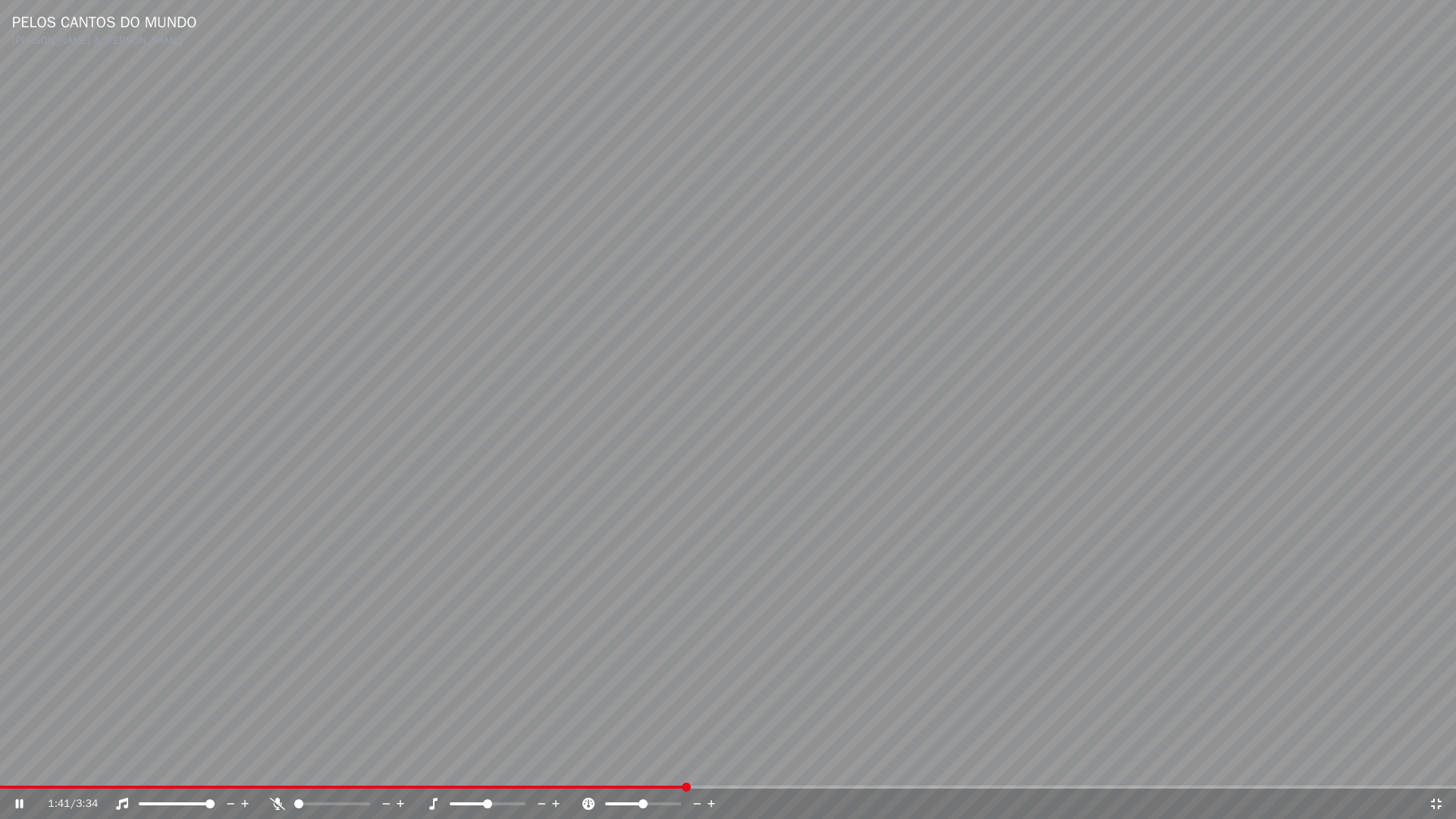 click 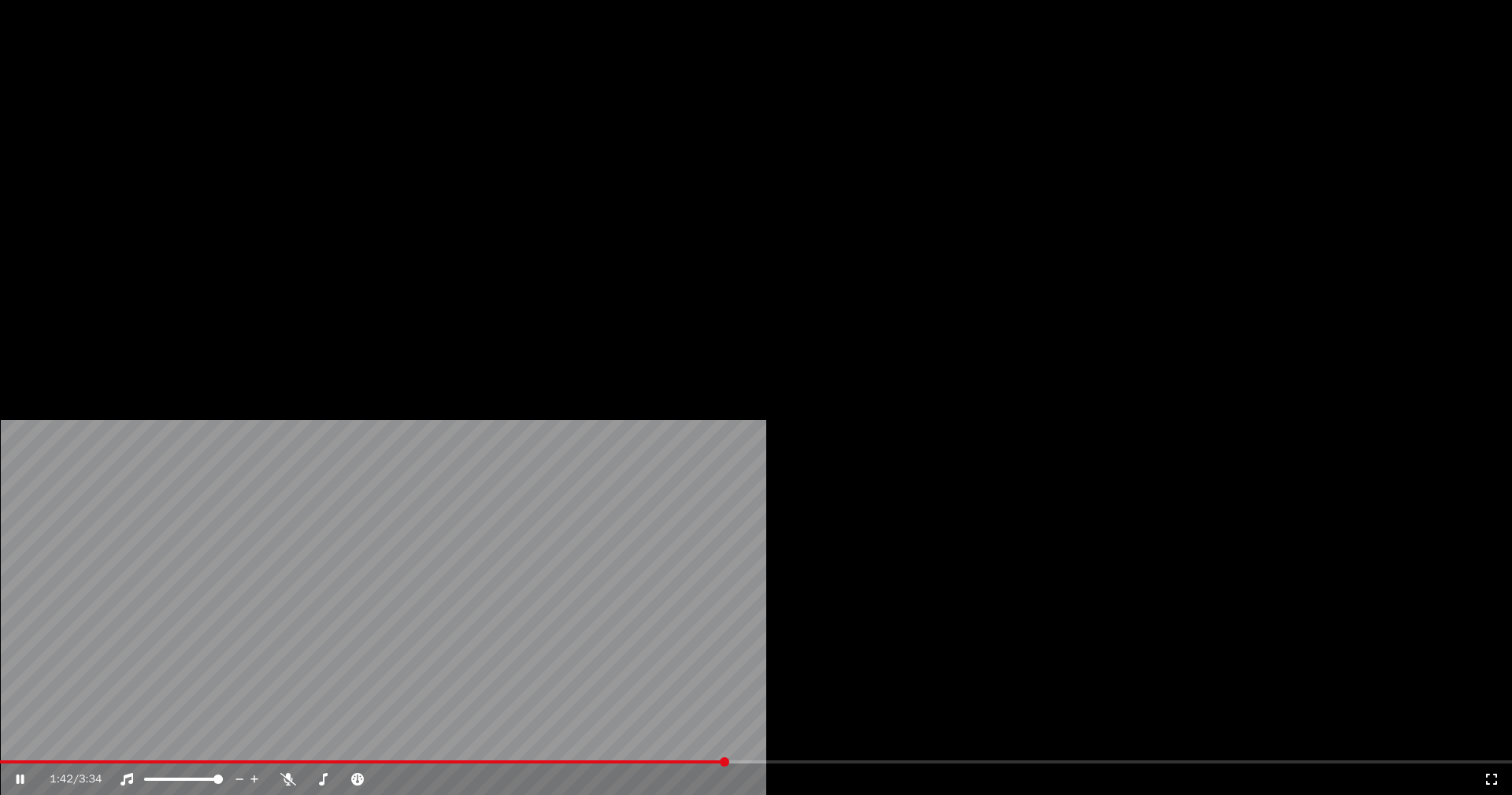 click on "Editar" at bounding box center [211, 121] 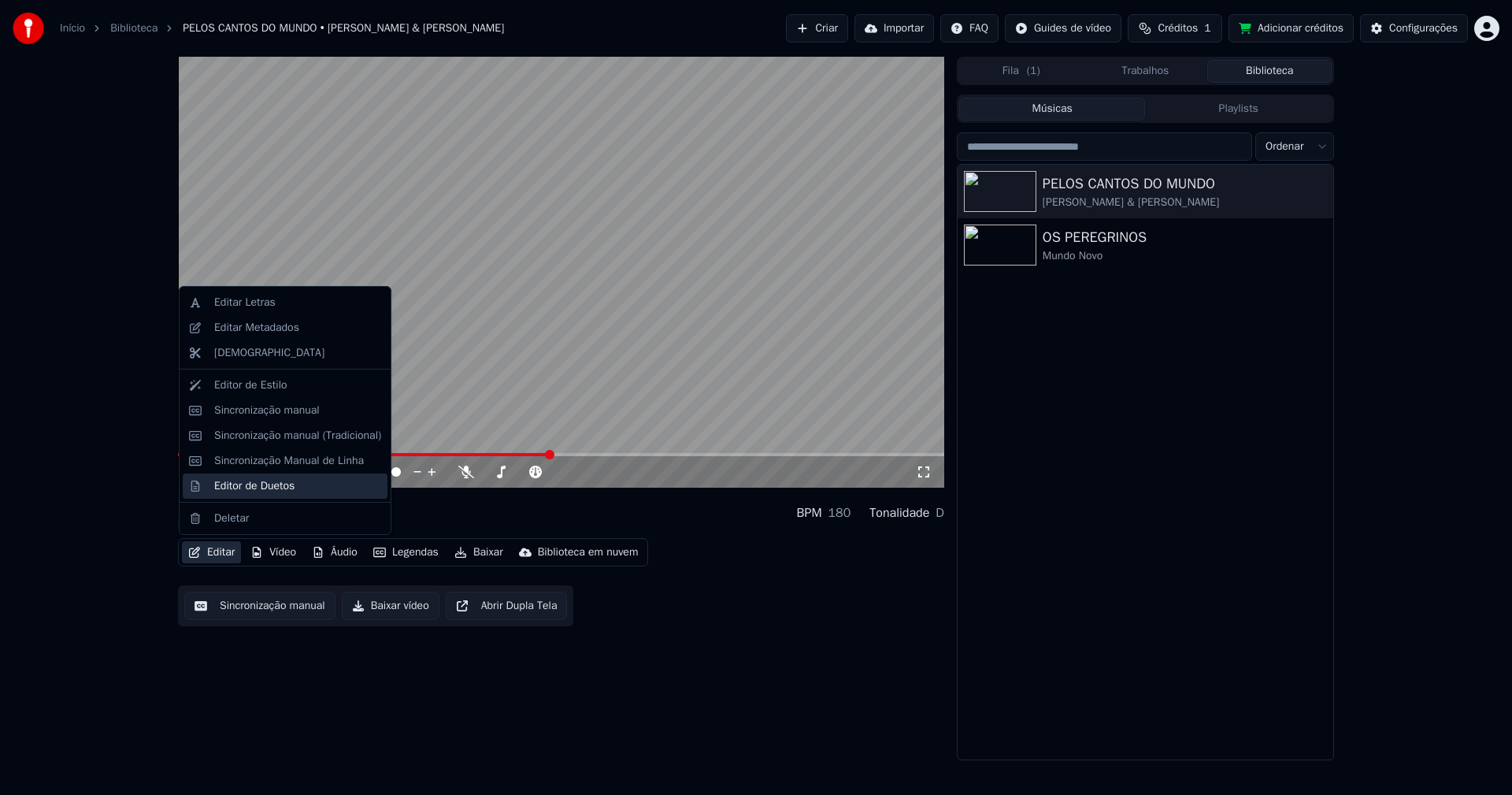 click on "Editor de Duetos" at bounding box center [254, 486] 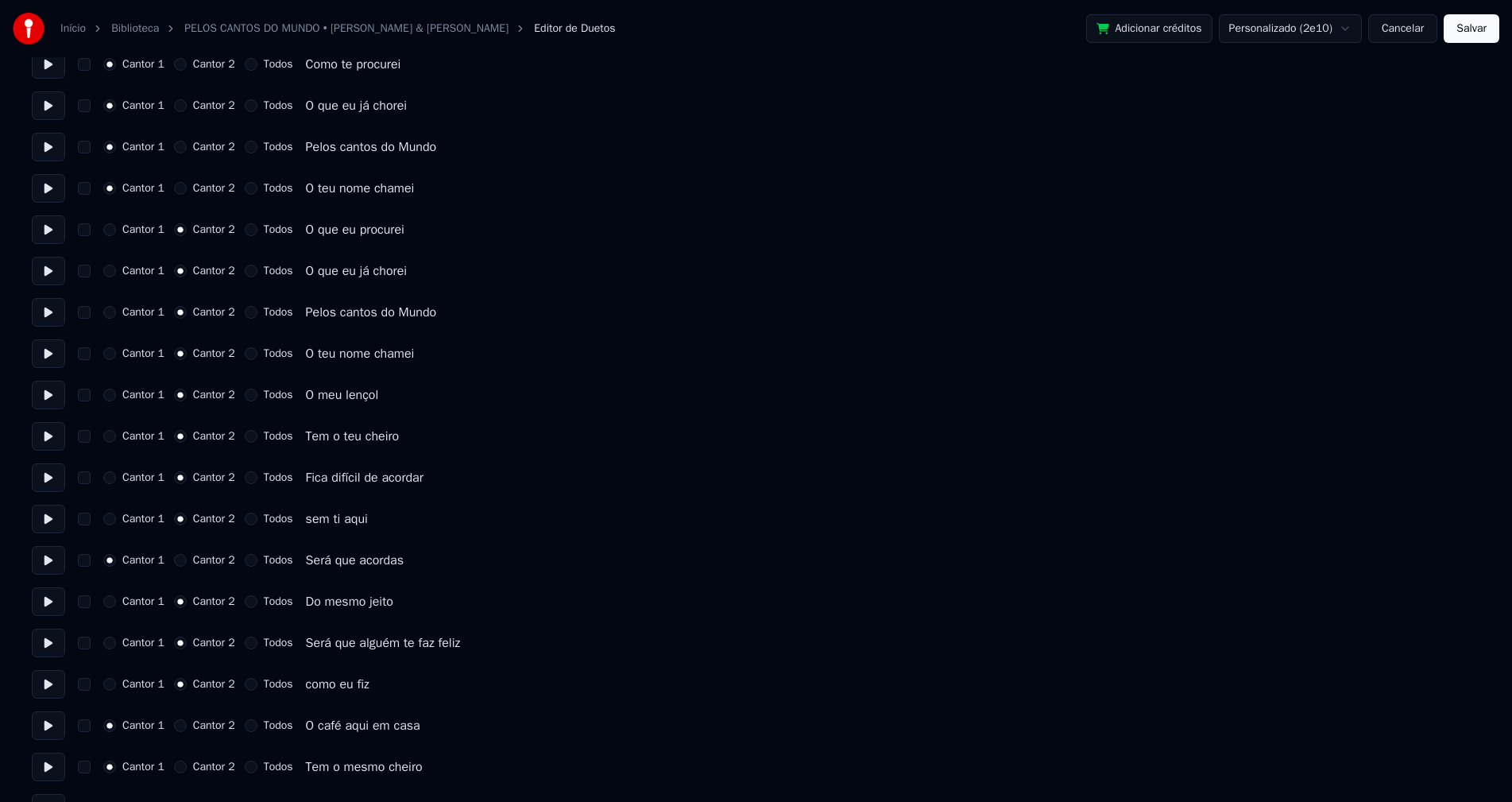 scroll, scrollTop: 795, scrollLeft: 0, axis: vertical 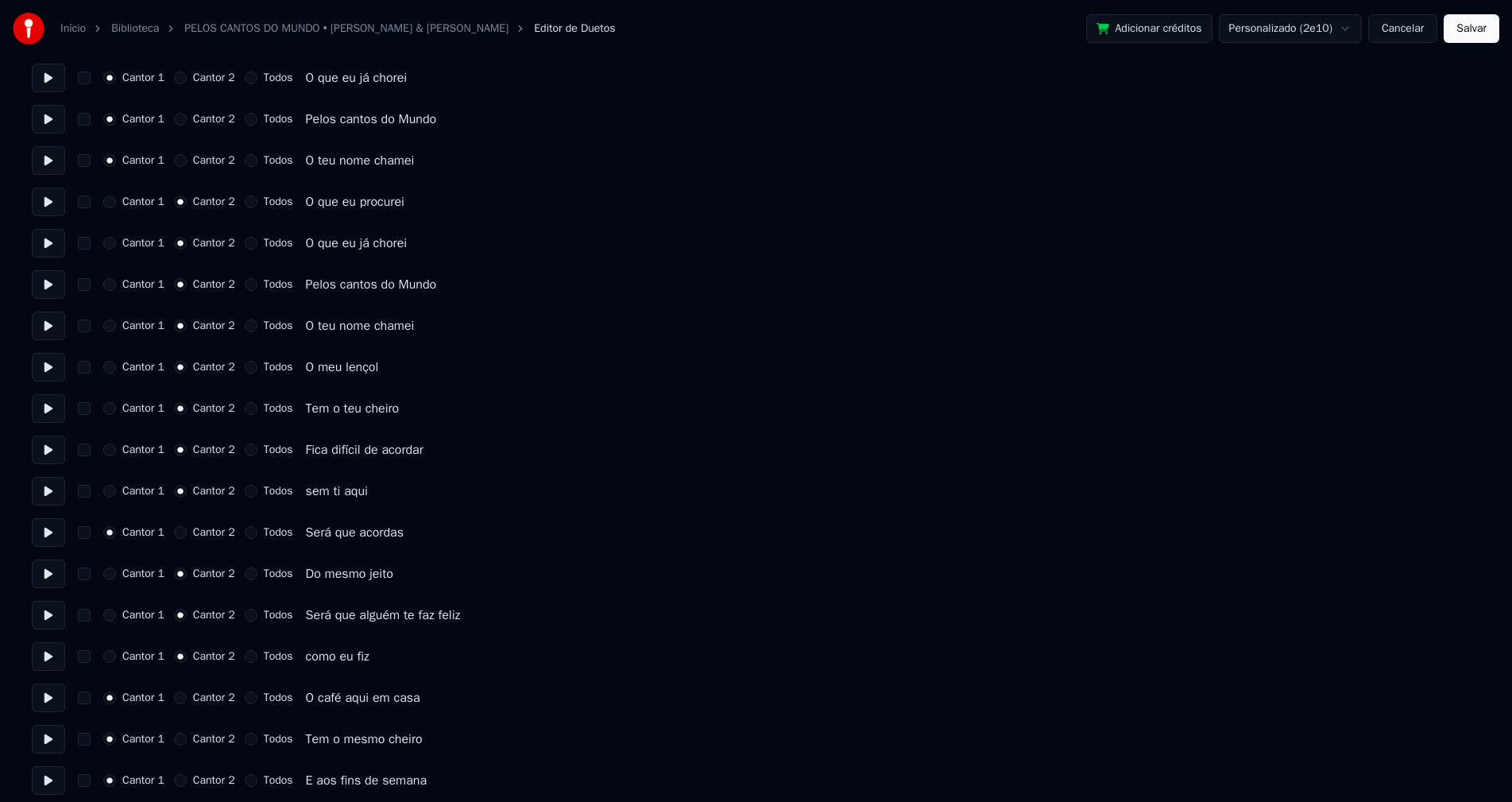 click on "Cantor 2" at bounding box center (180, 533) 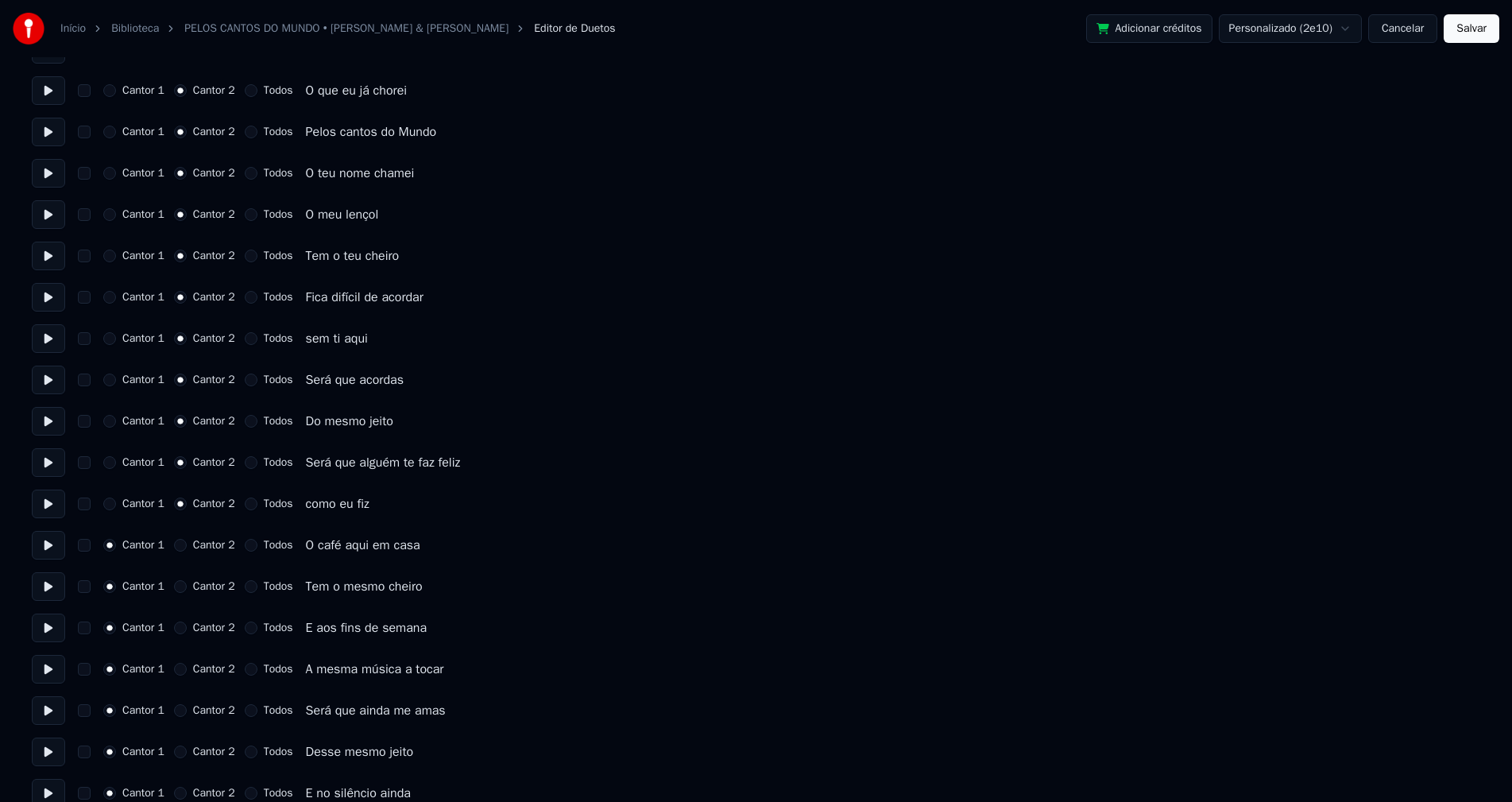 scroll, scrollTop: 954, scrollLeft: 0, axis: vertical 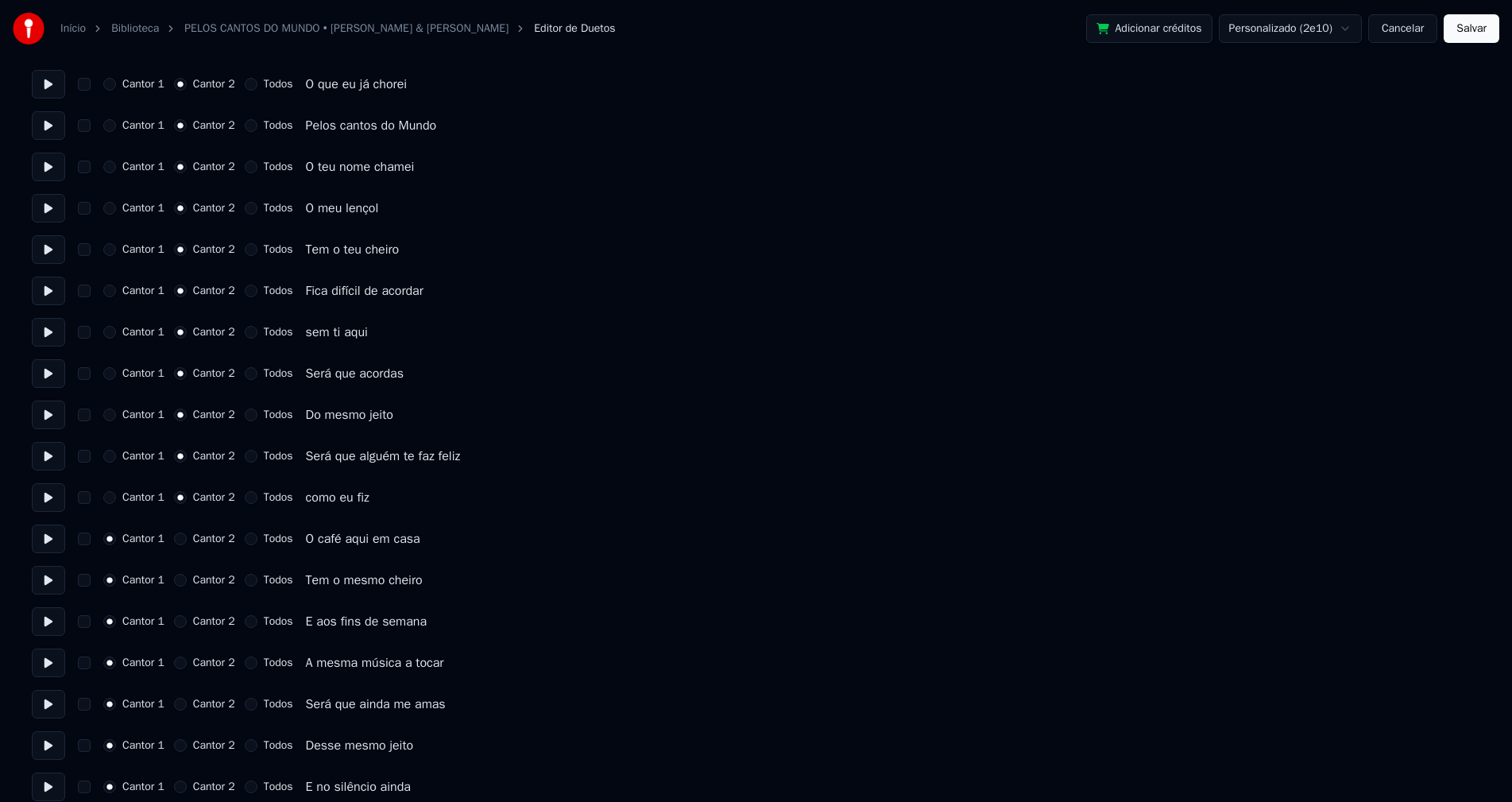click on "Salvar" at bounding box center [1471, 29] 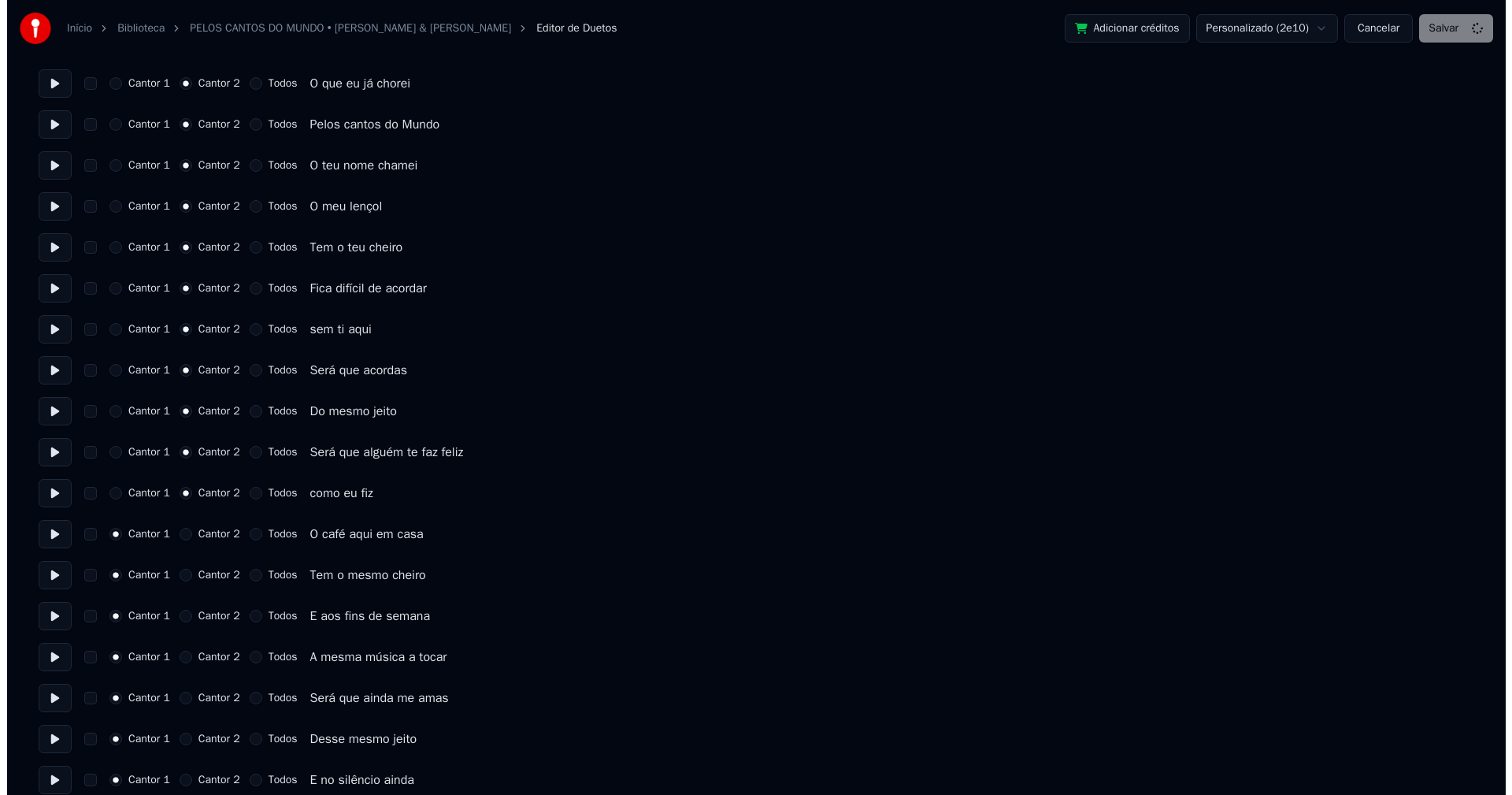 scroll, scrollTop: 0, scrollLeft: 0, axis: both 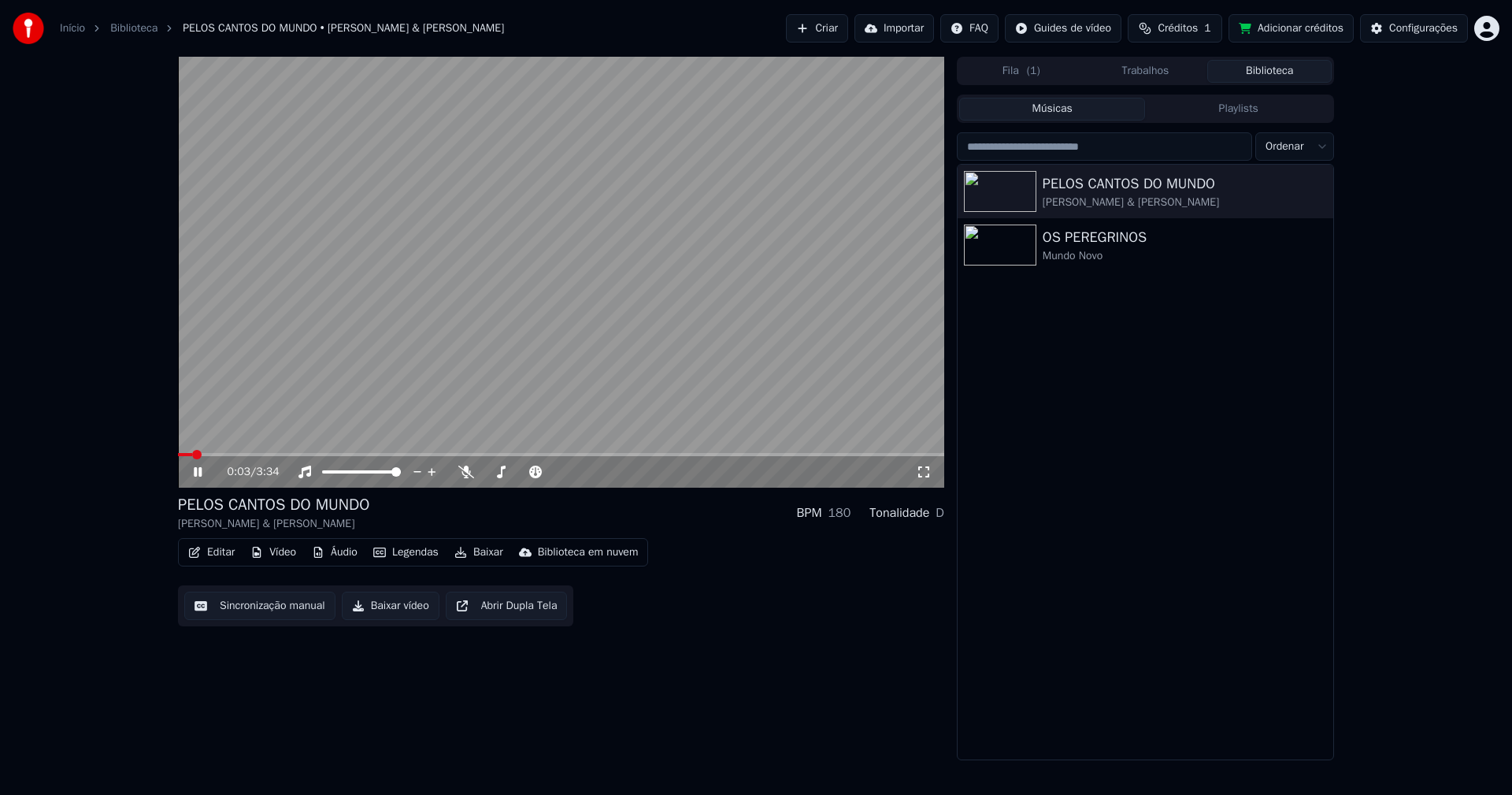 click 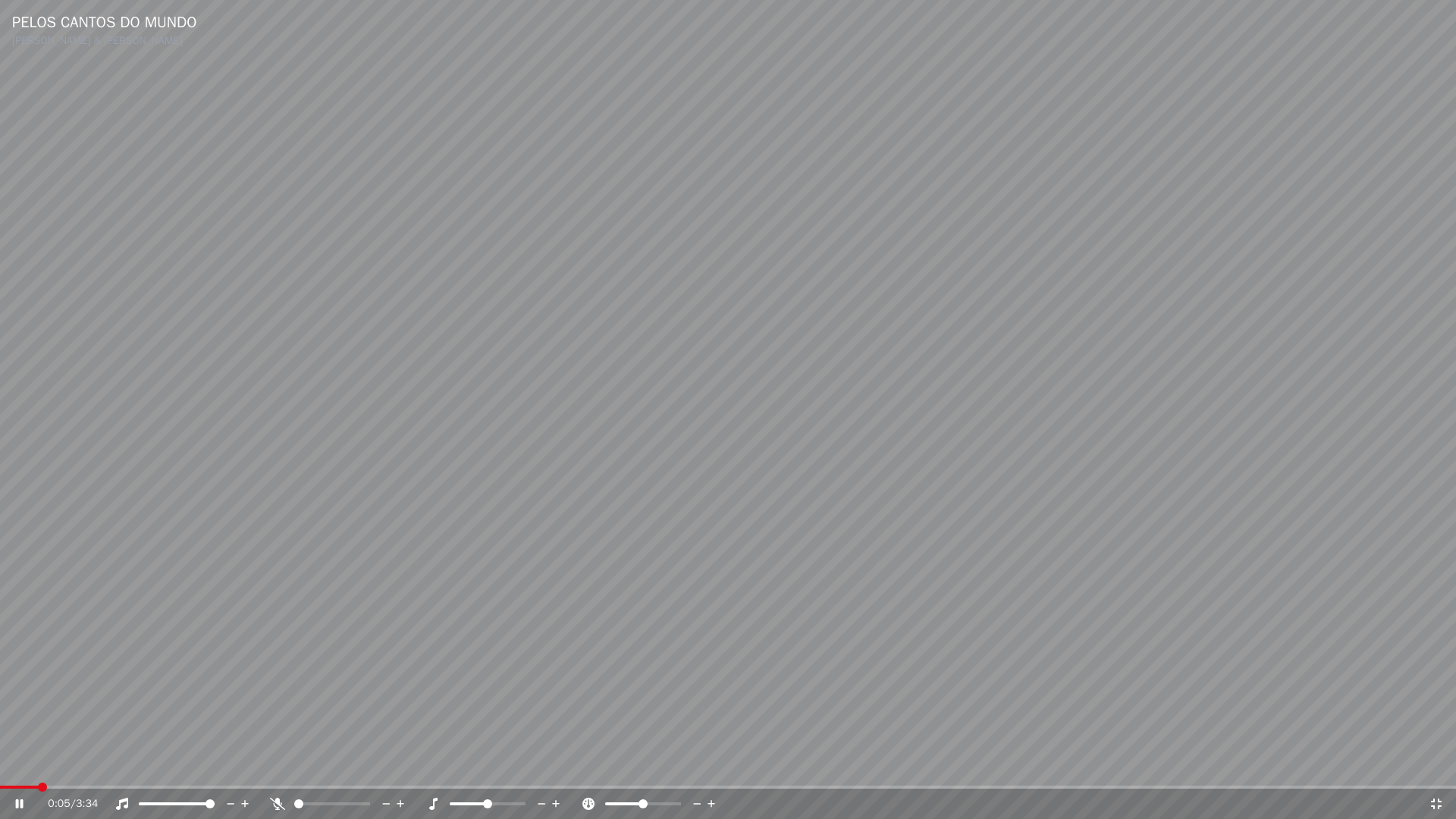 click at bounding box center [19, 787] 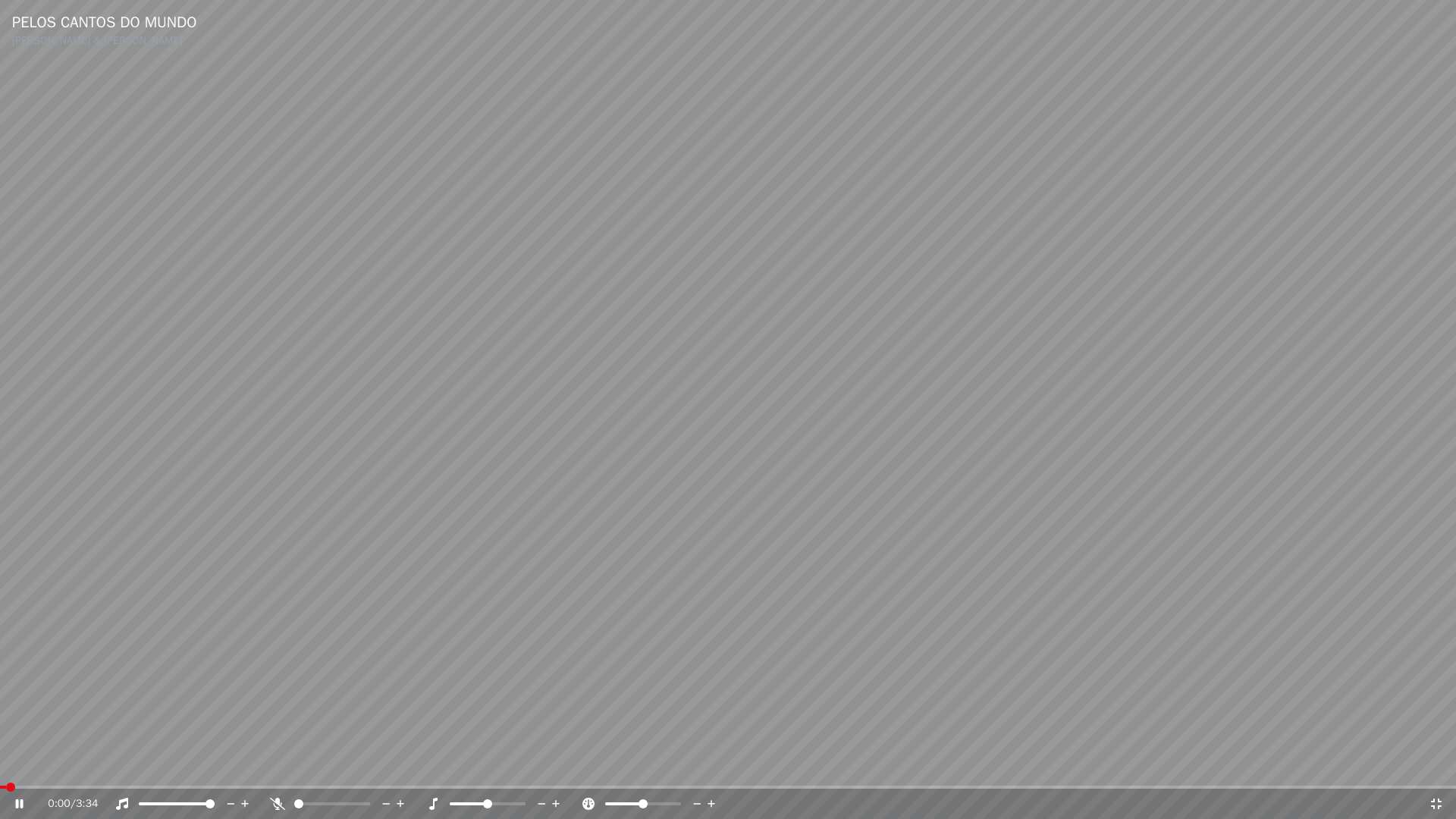 click 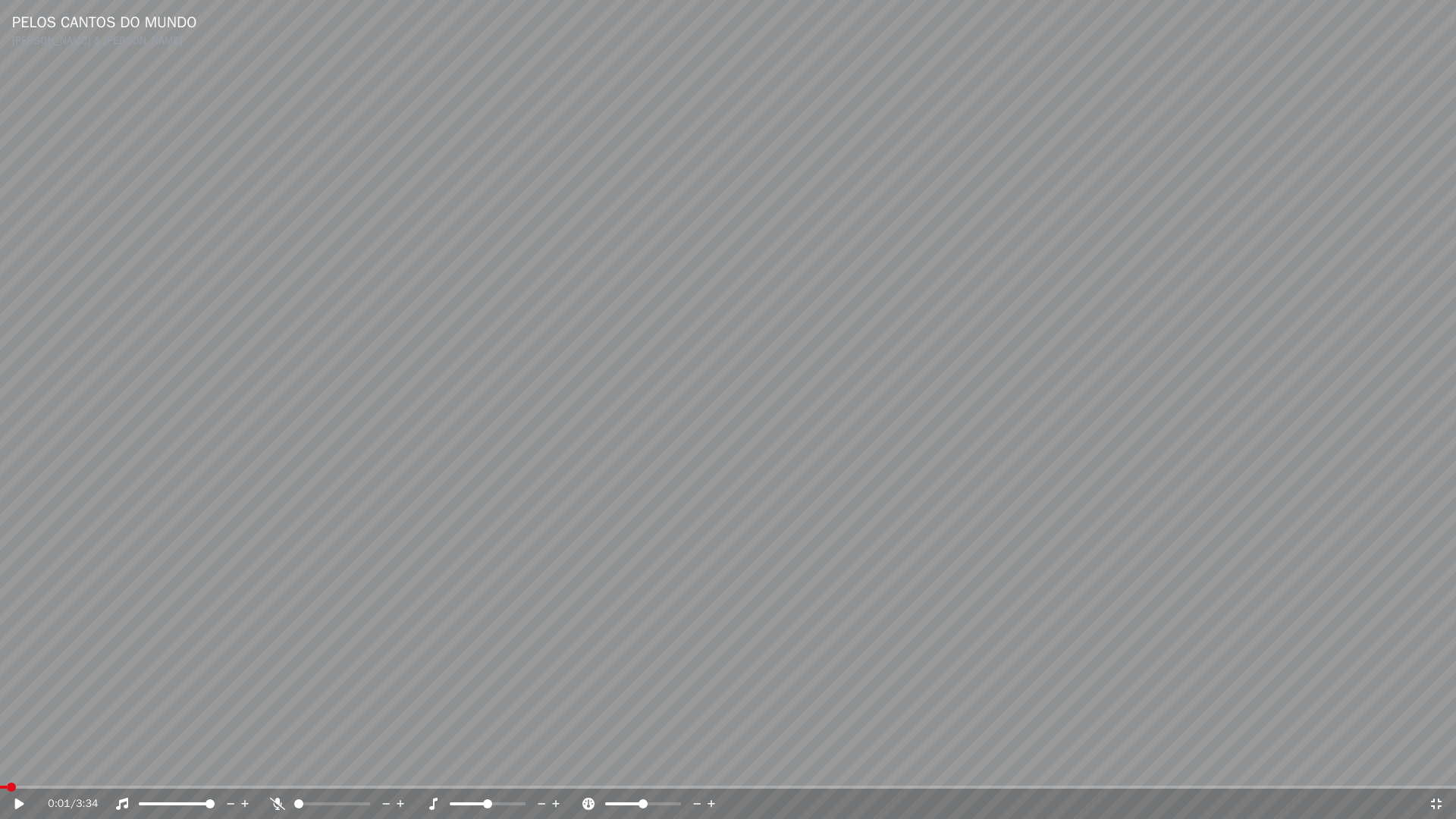 click 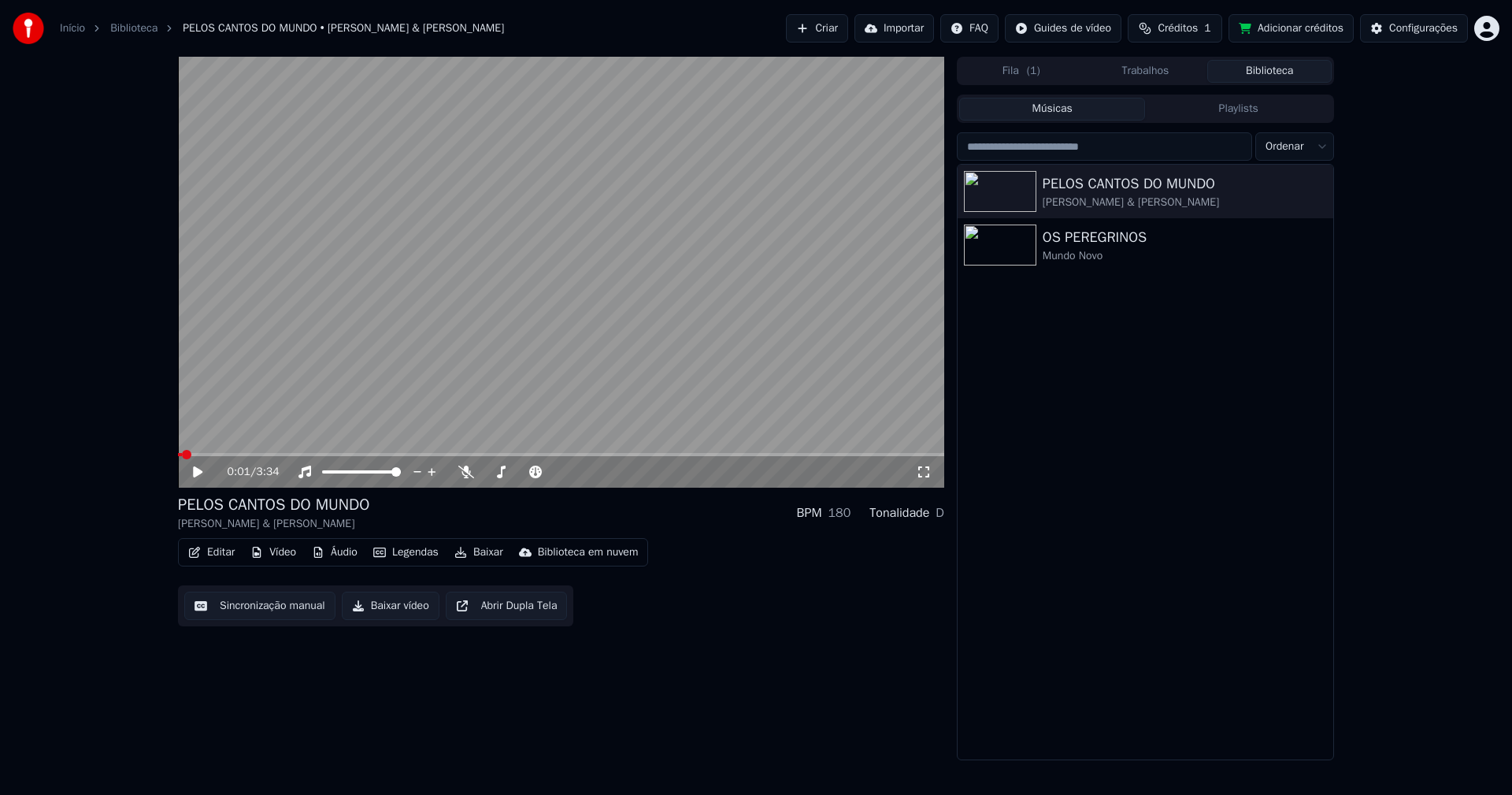 click on "Baixar vídeo" at bounding box center (391, 606) 